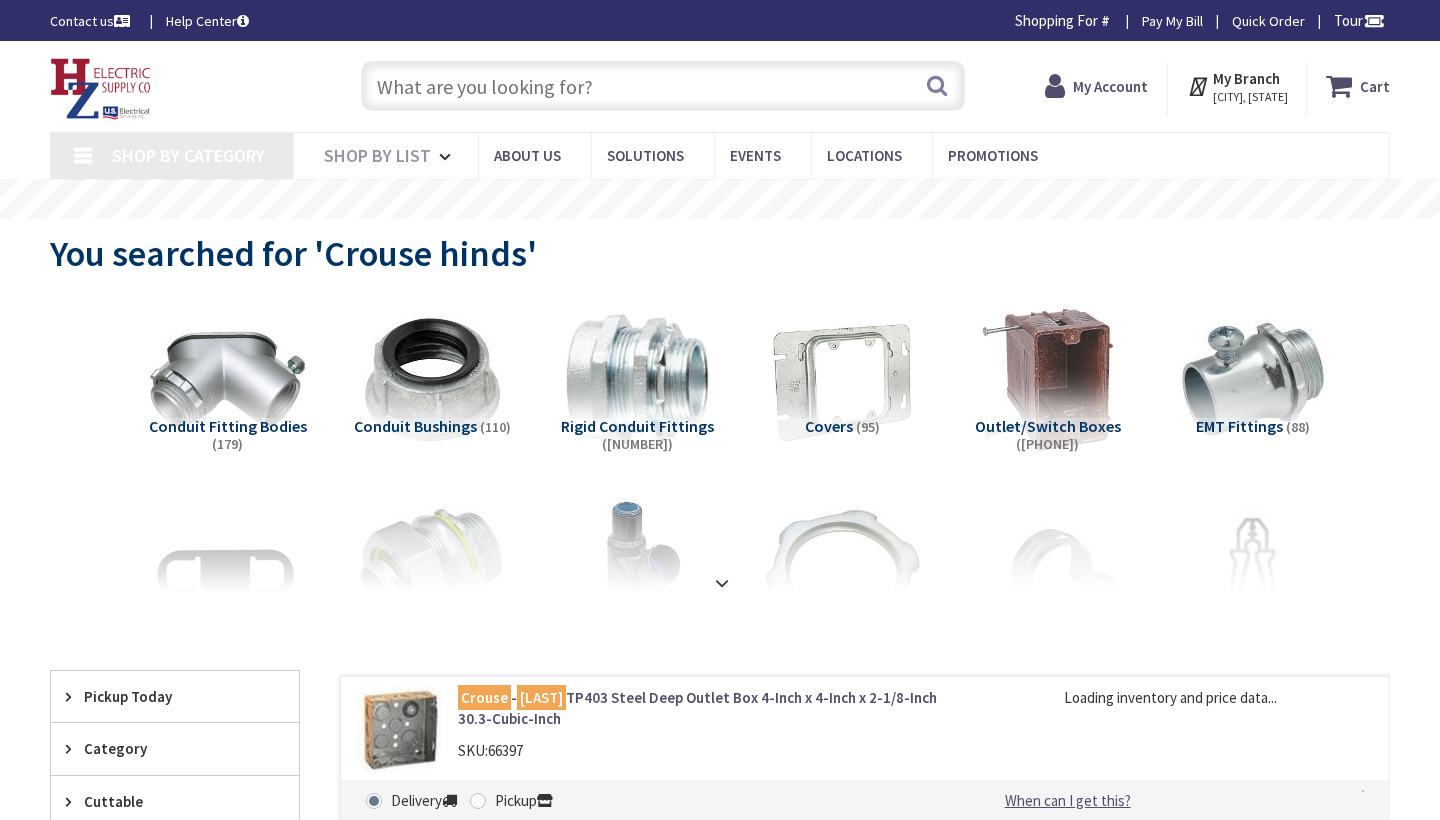 scroll, scrollTop: 0, scrollLeft: 0, axis: both 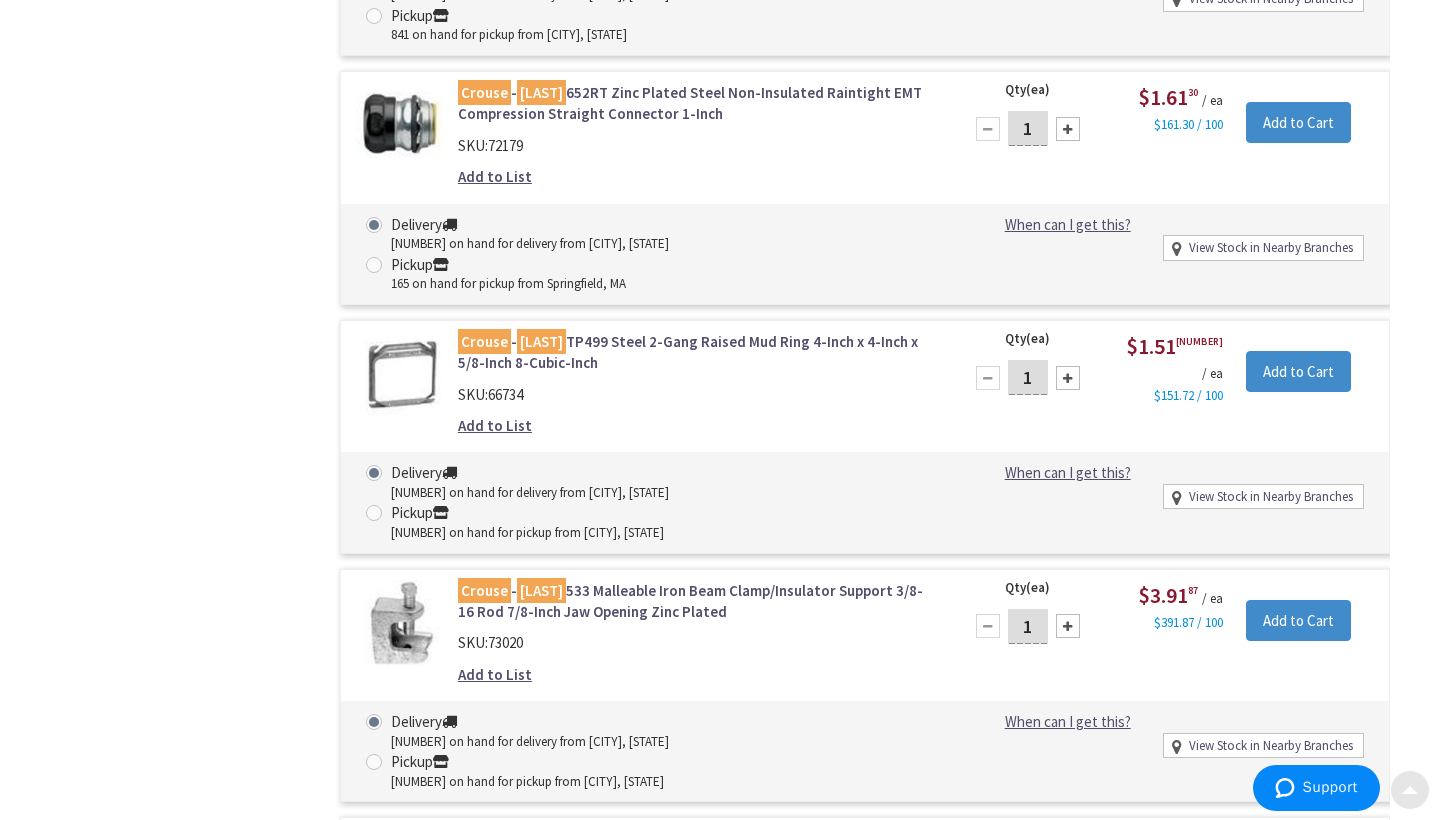 click at bounding box center [1410, 790] 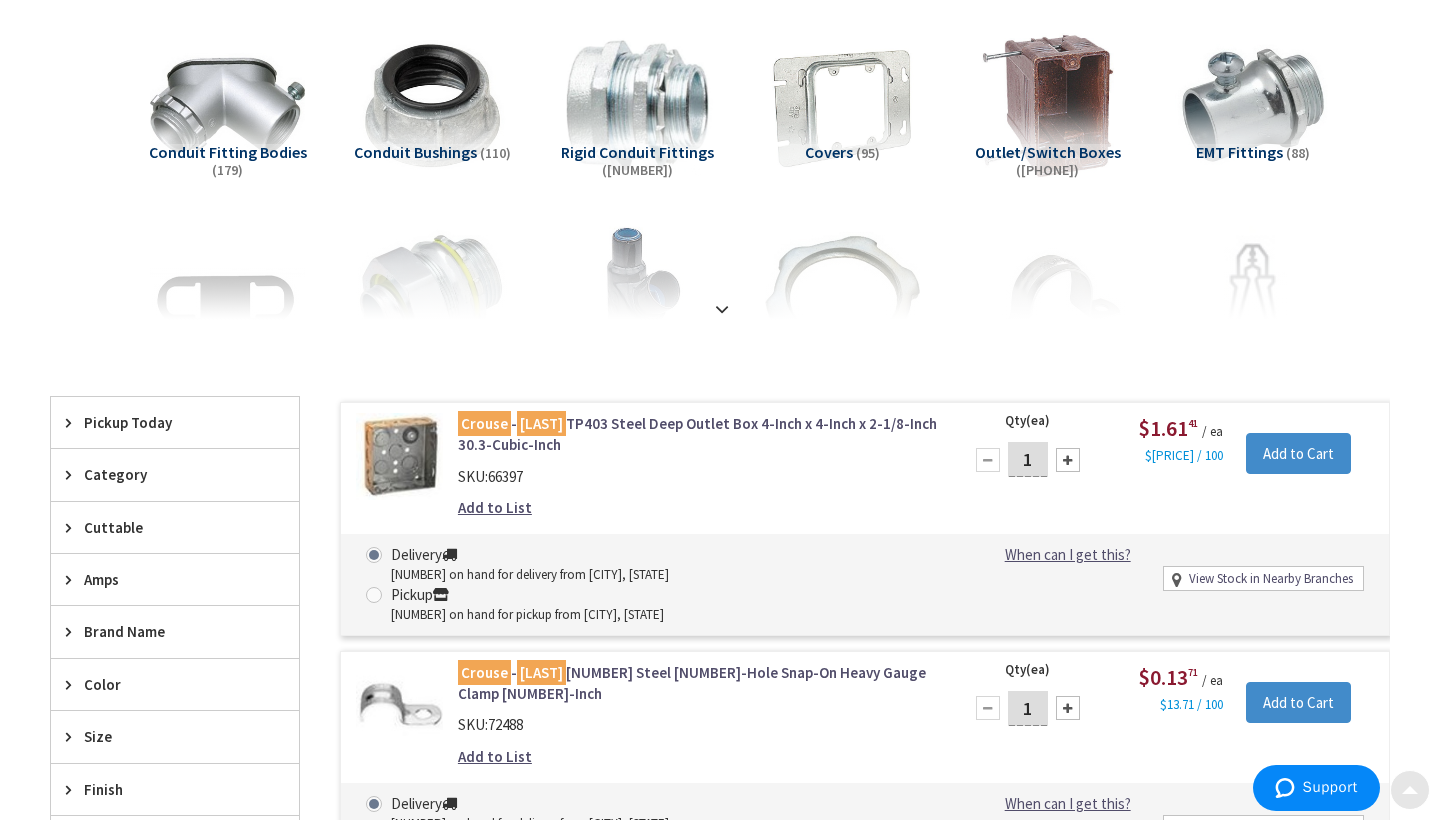 scroll, scrollTop: 0, scrollLeft: 0, axis: both 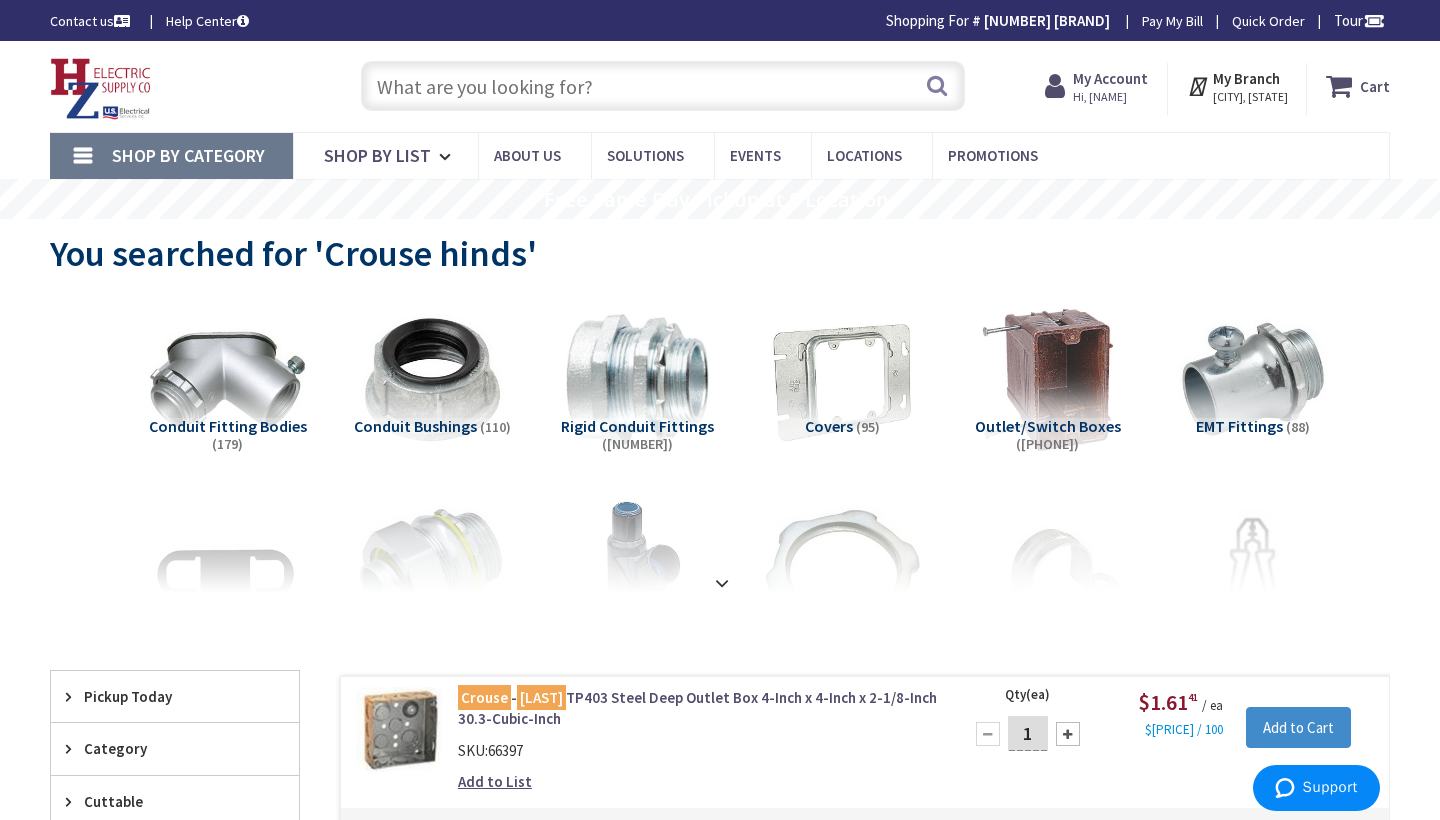 click at bounding box center (663, 86) 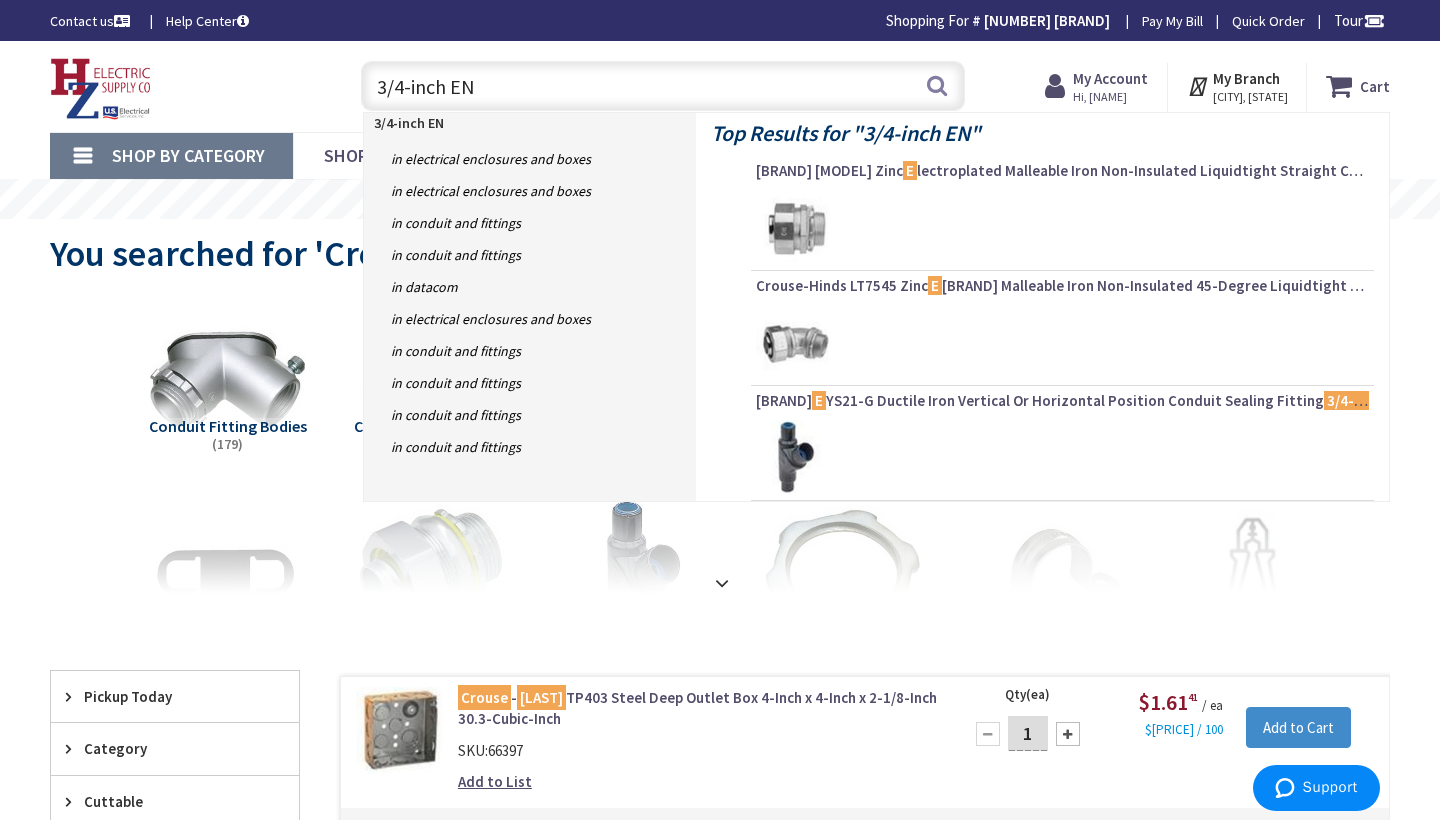 type on "3/4-inch E" 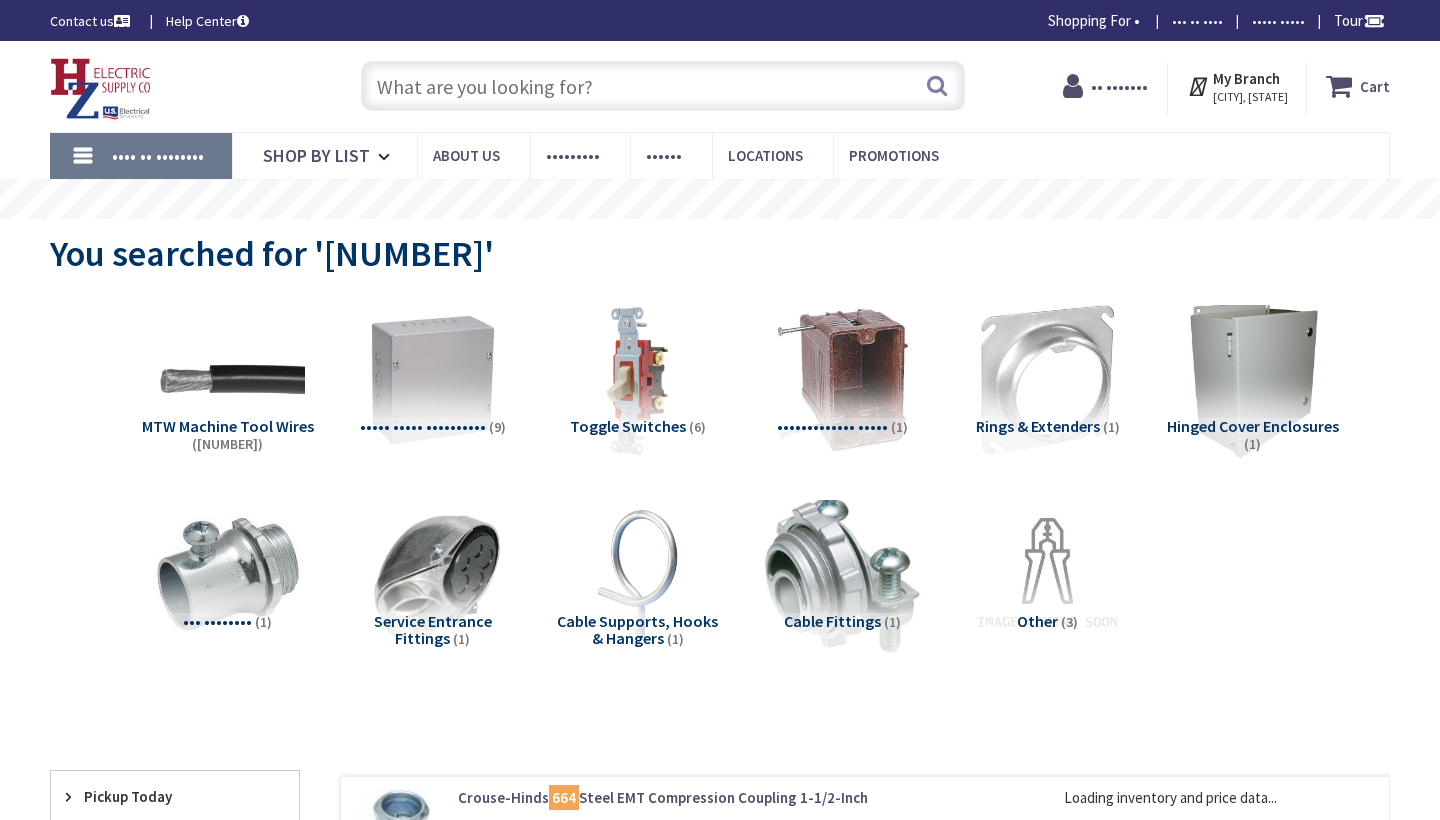 scroll, scrollTop: 0, scrollLeft: 0, axis: both 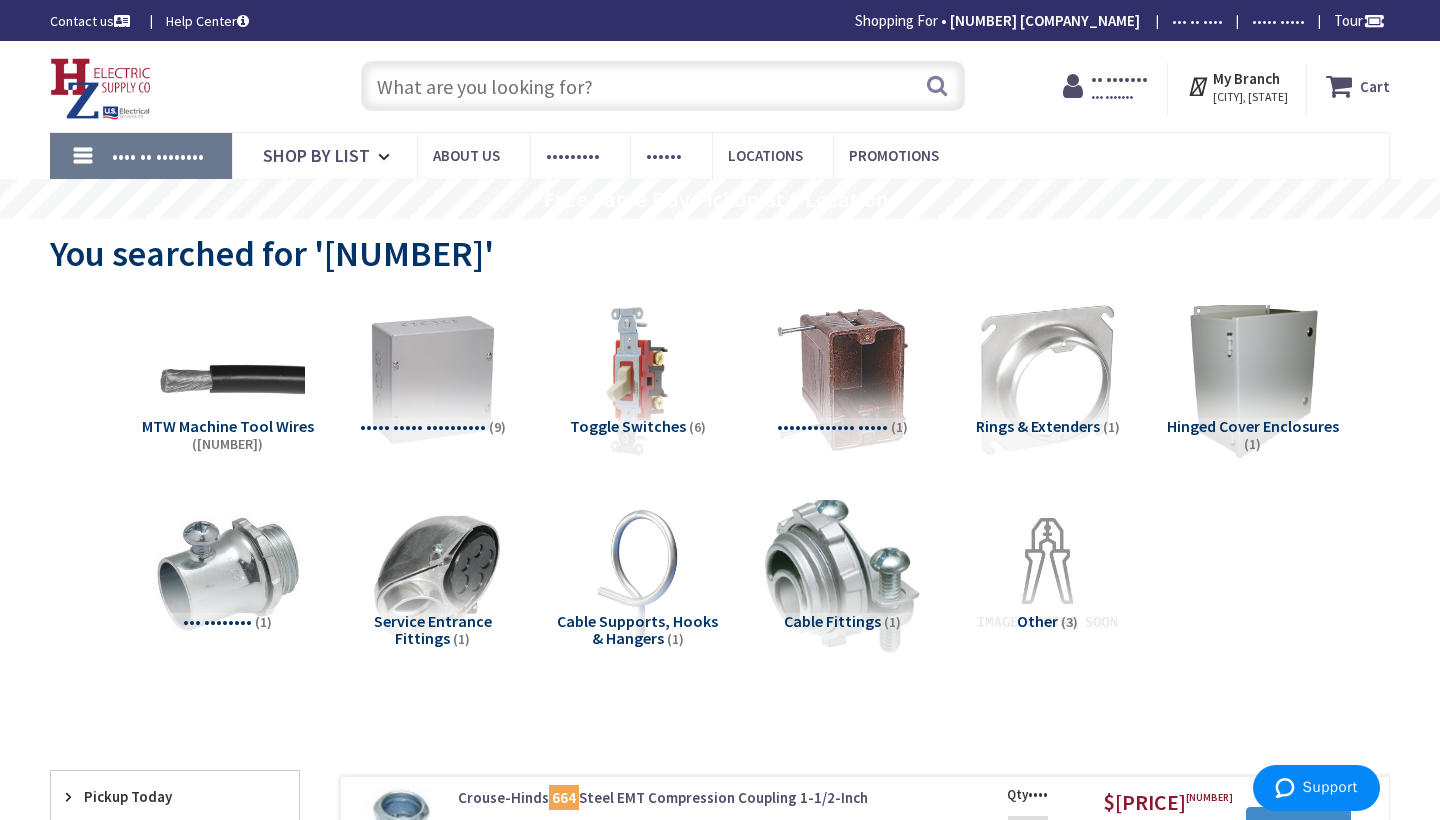 click at bounding box center [663, 86] 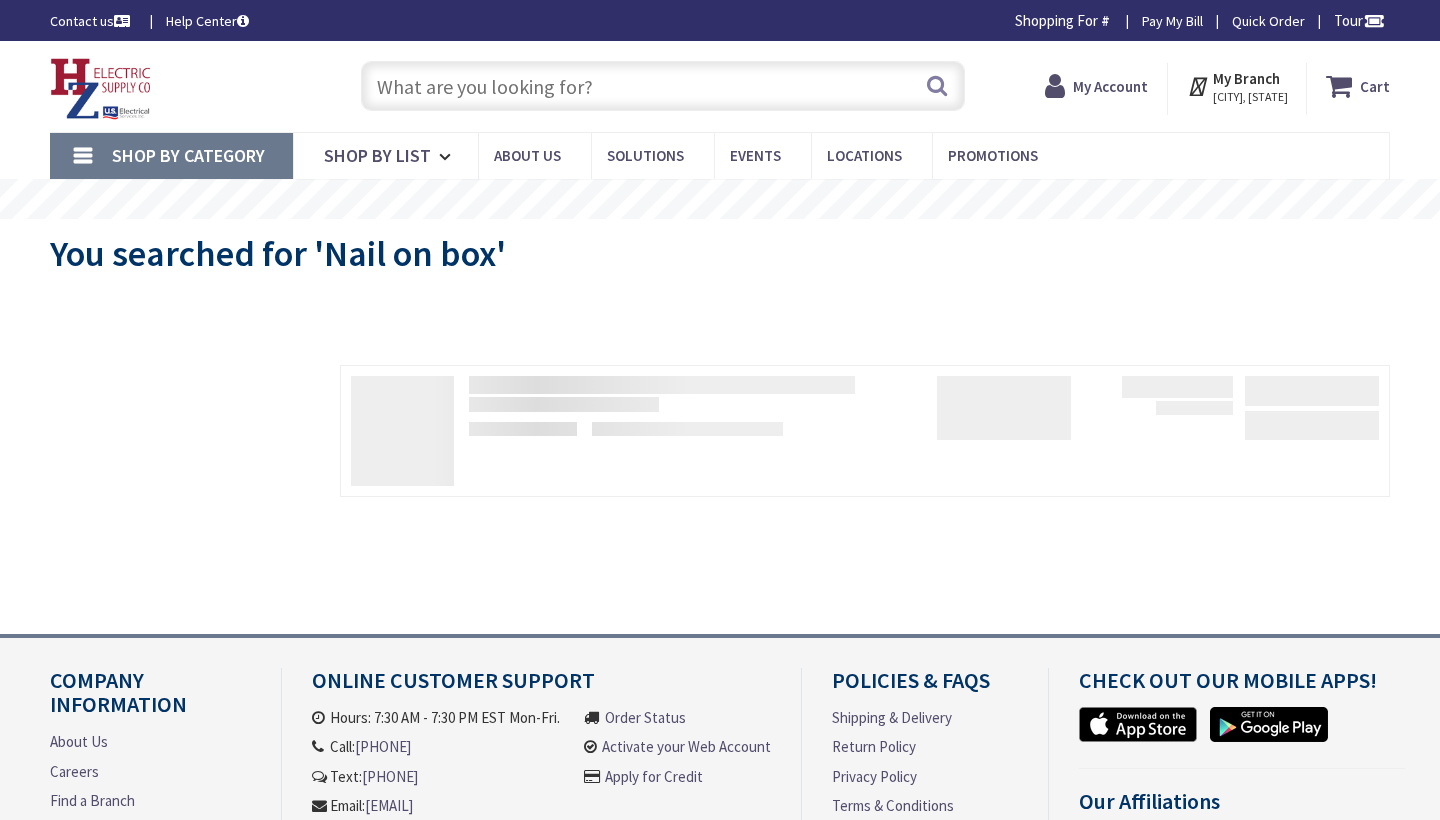 scroll, scrollTop: 0, scrollLeft: 0, axis: both 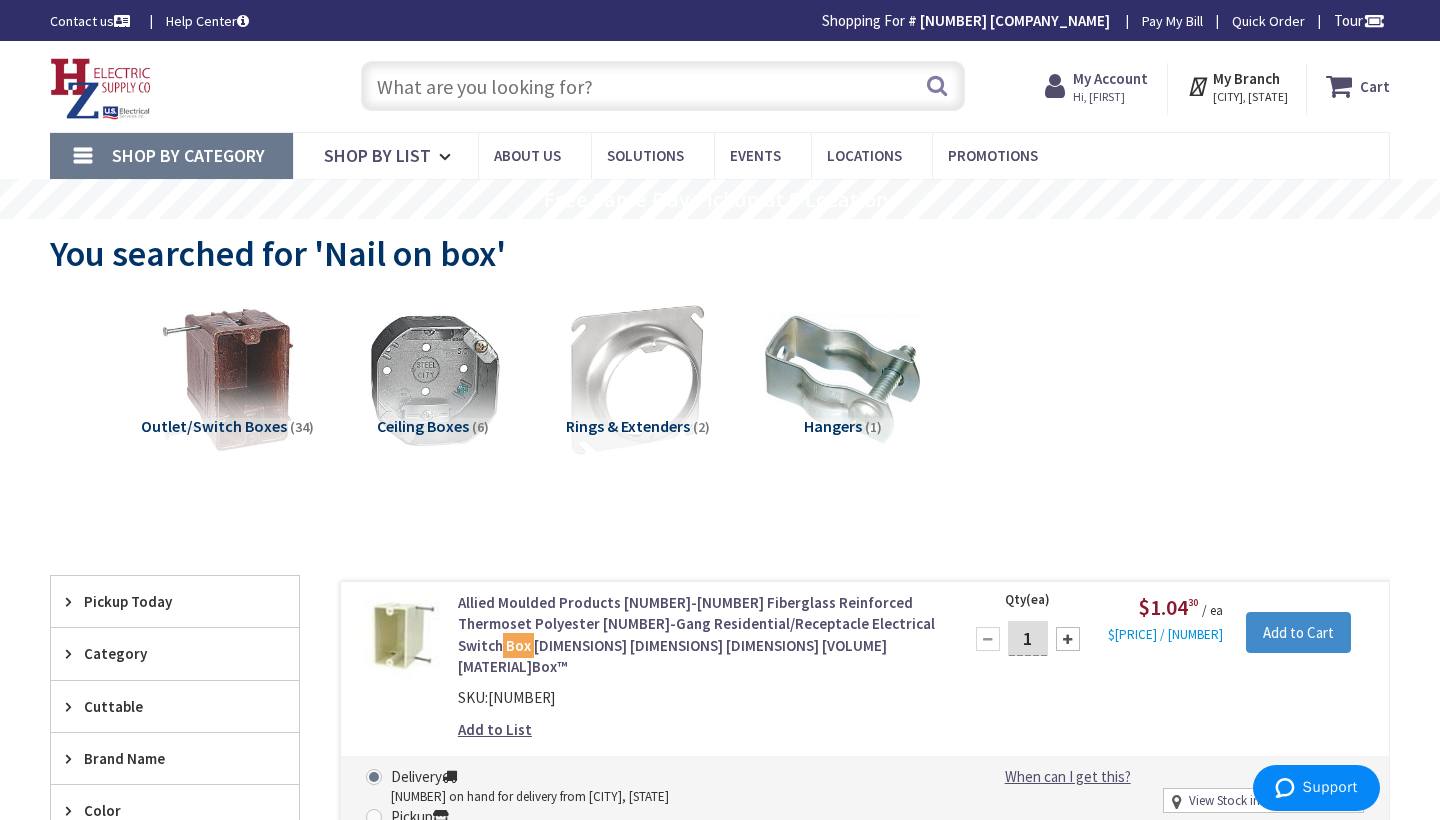 click at bounding box center [663, 86] 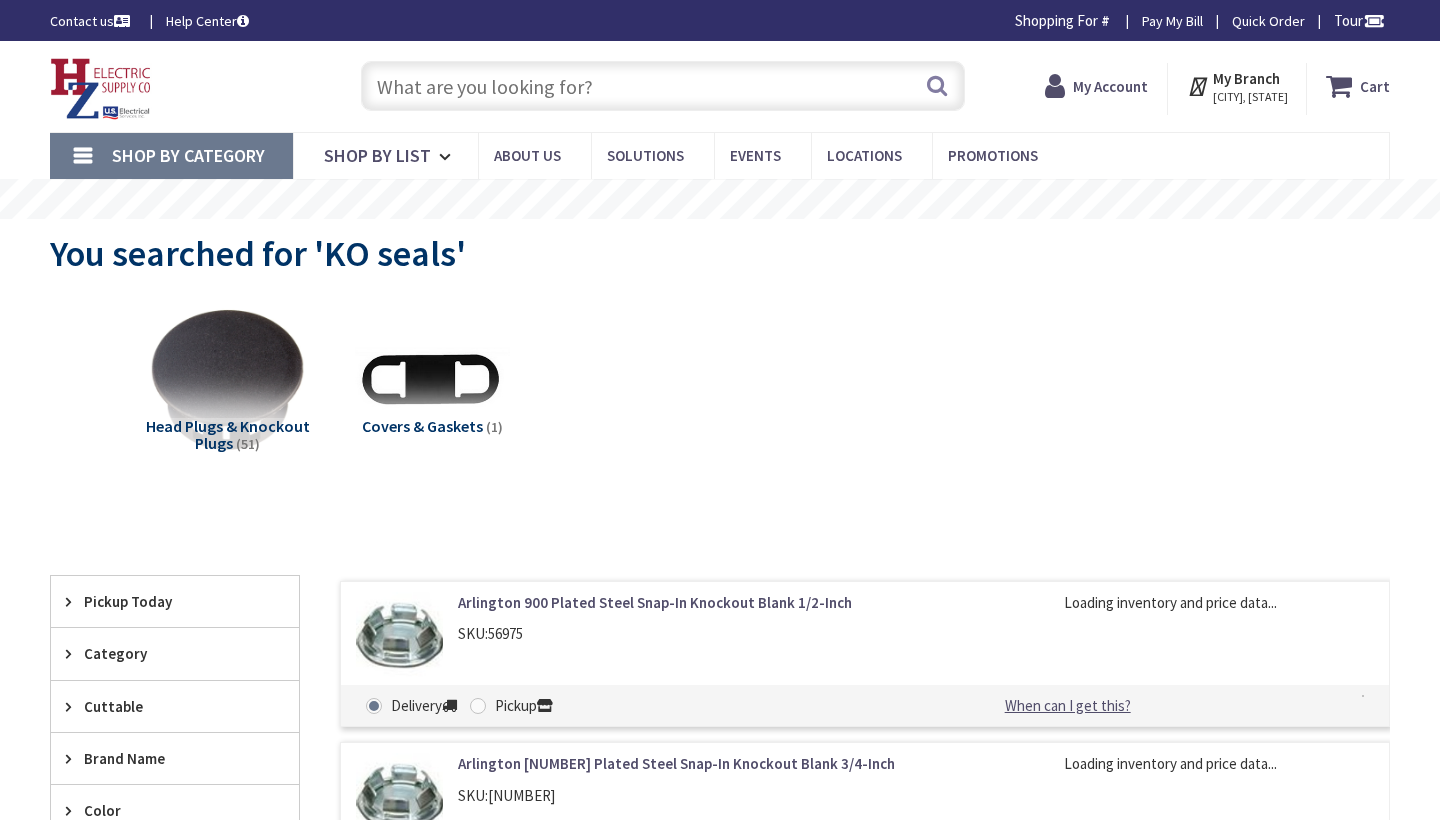 scroll, scrollTop: 0, scrollLeft: 0, axis: both 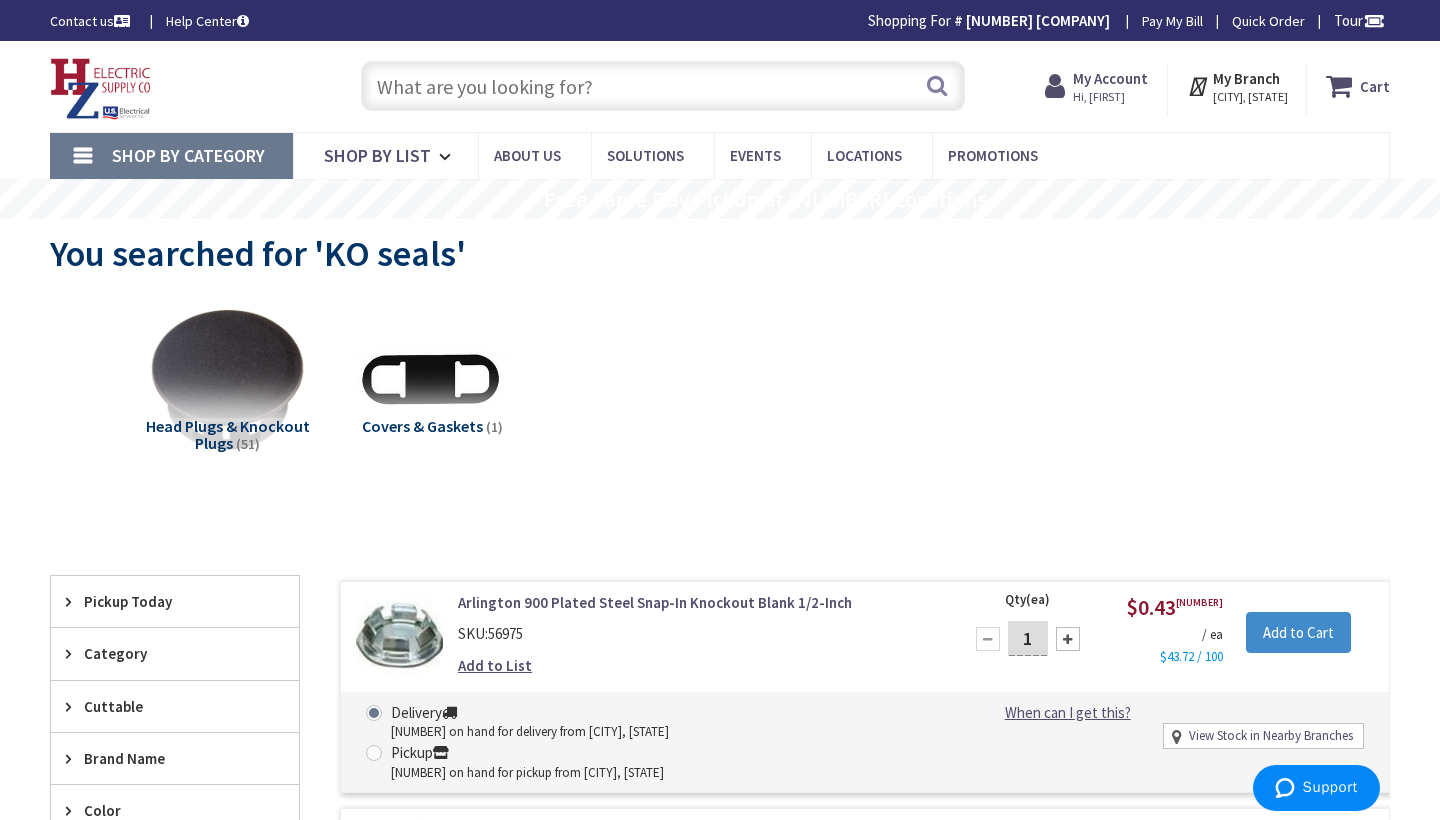 click at bounding box center (663, 86) 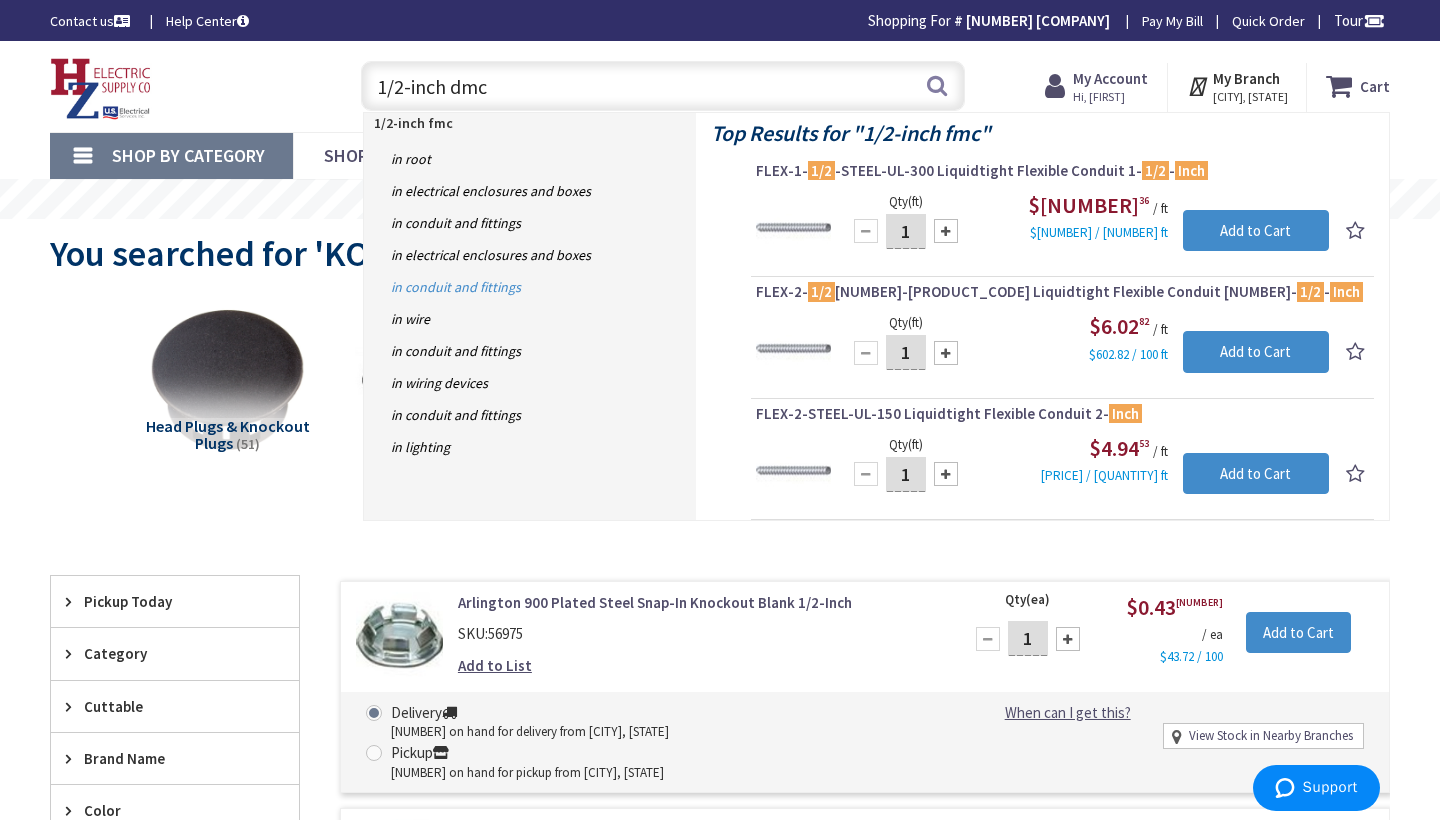 scroll, scrollTop: 0, scrollLeft: 0, axis: both 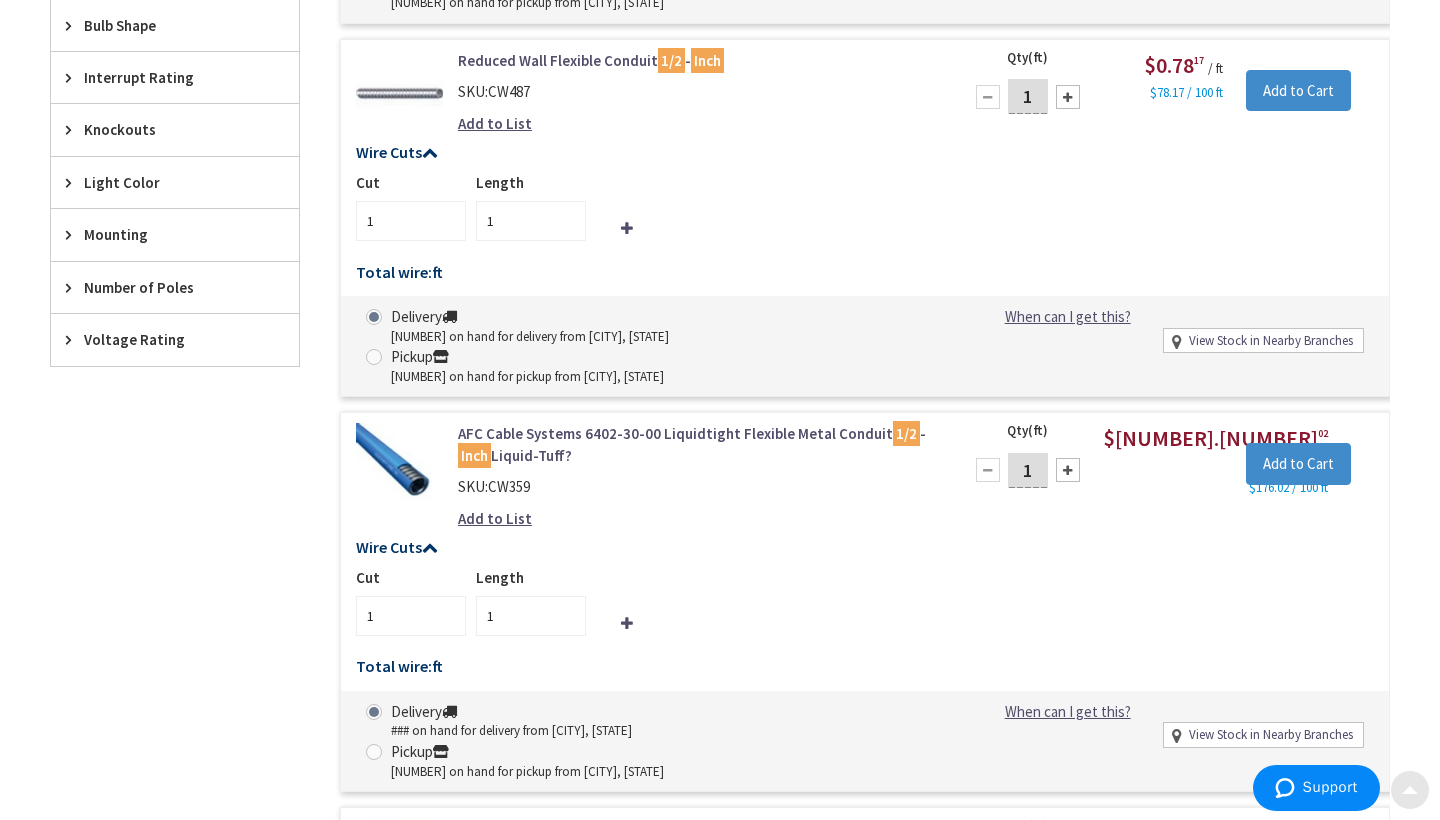click at bounding box center (1410, 790) 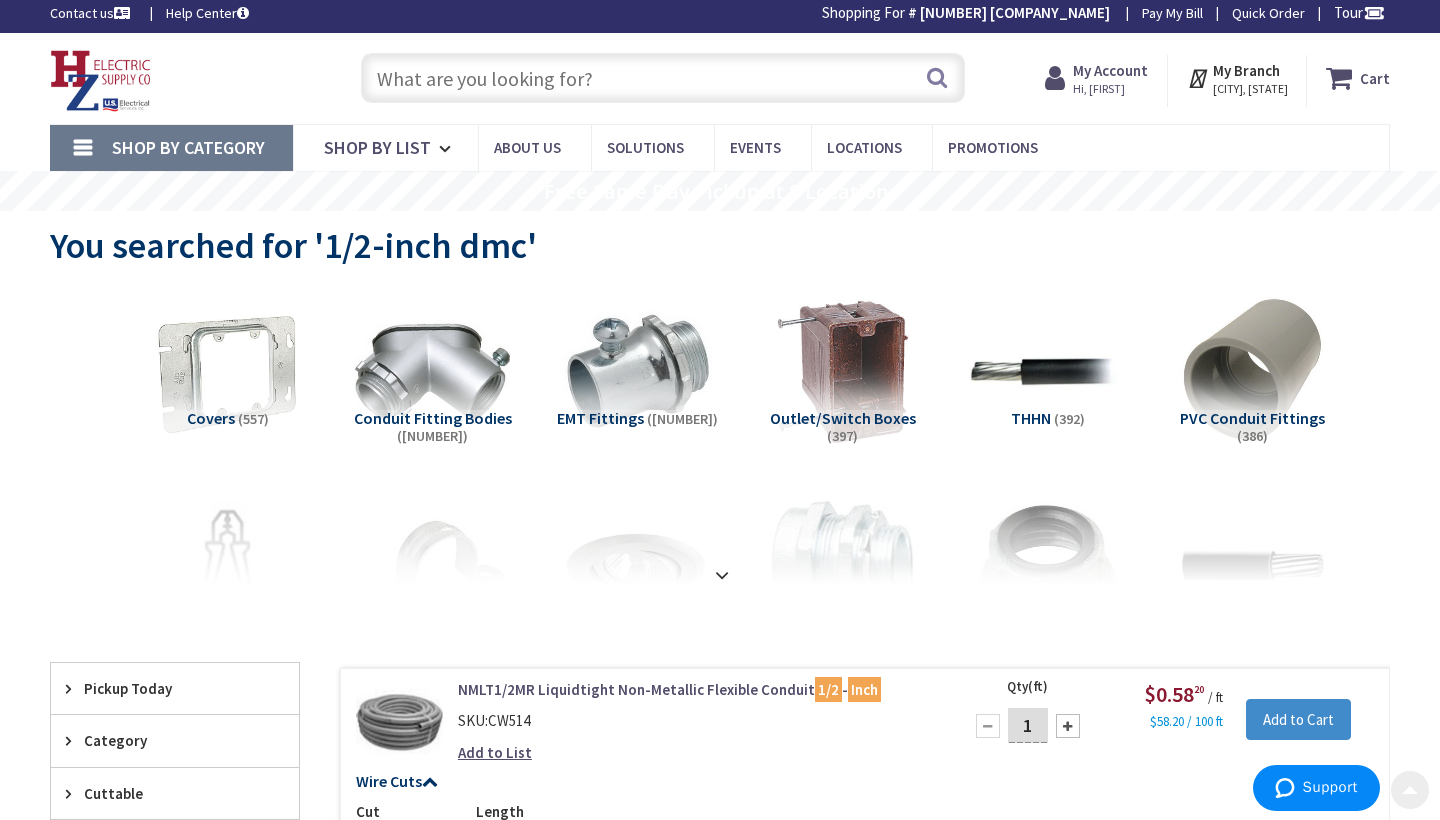 scroll, scrollTop: 0, scrollLeft: 0, axis: both 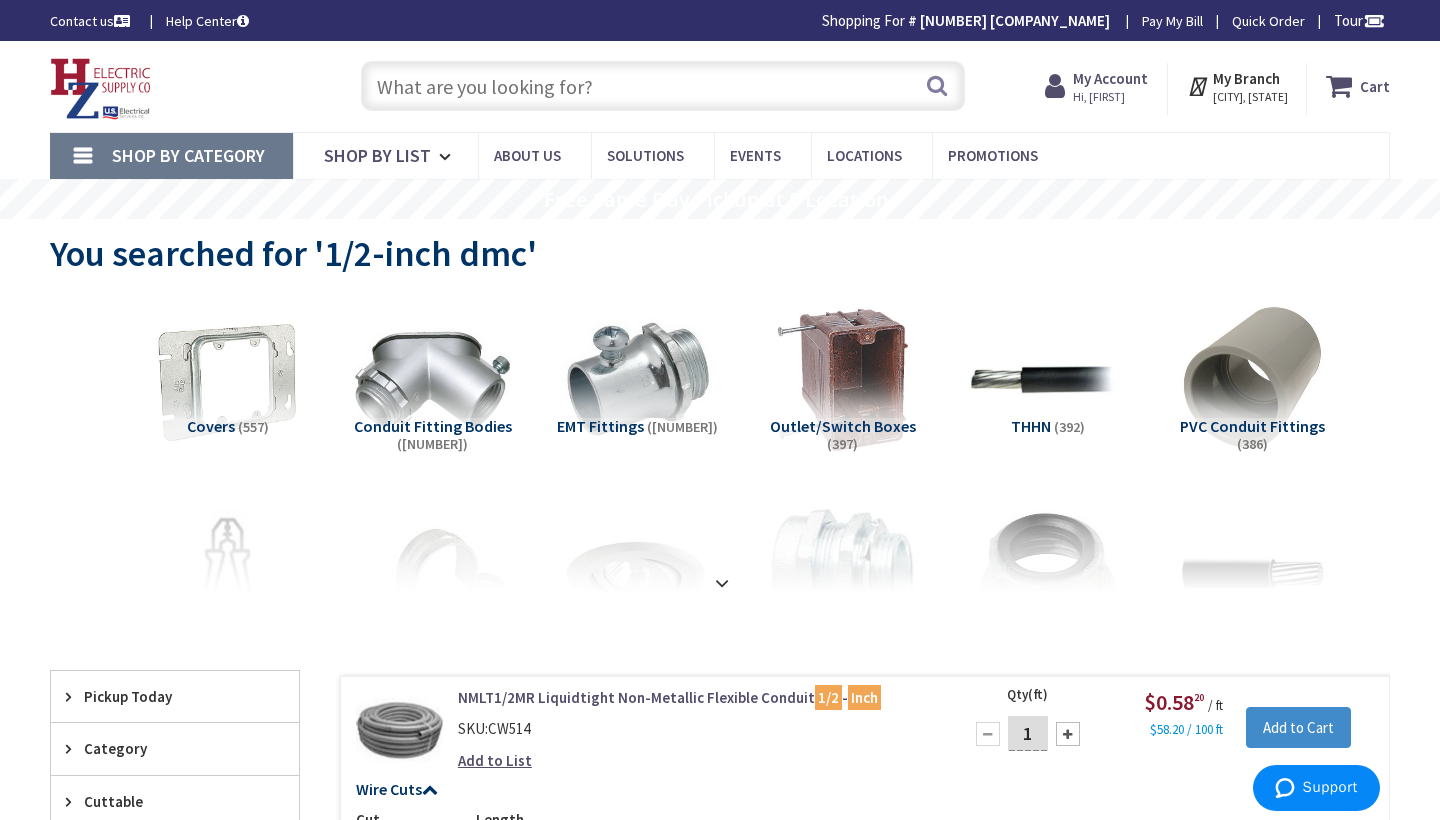 click at bounding box center (663, 86) 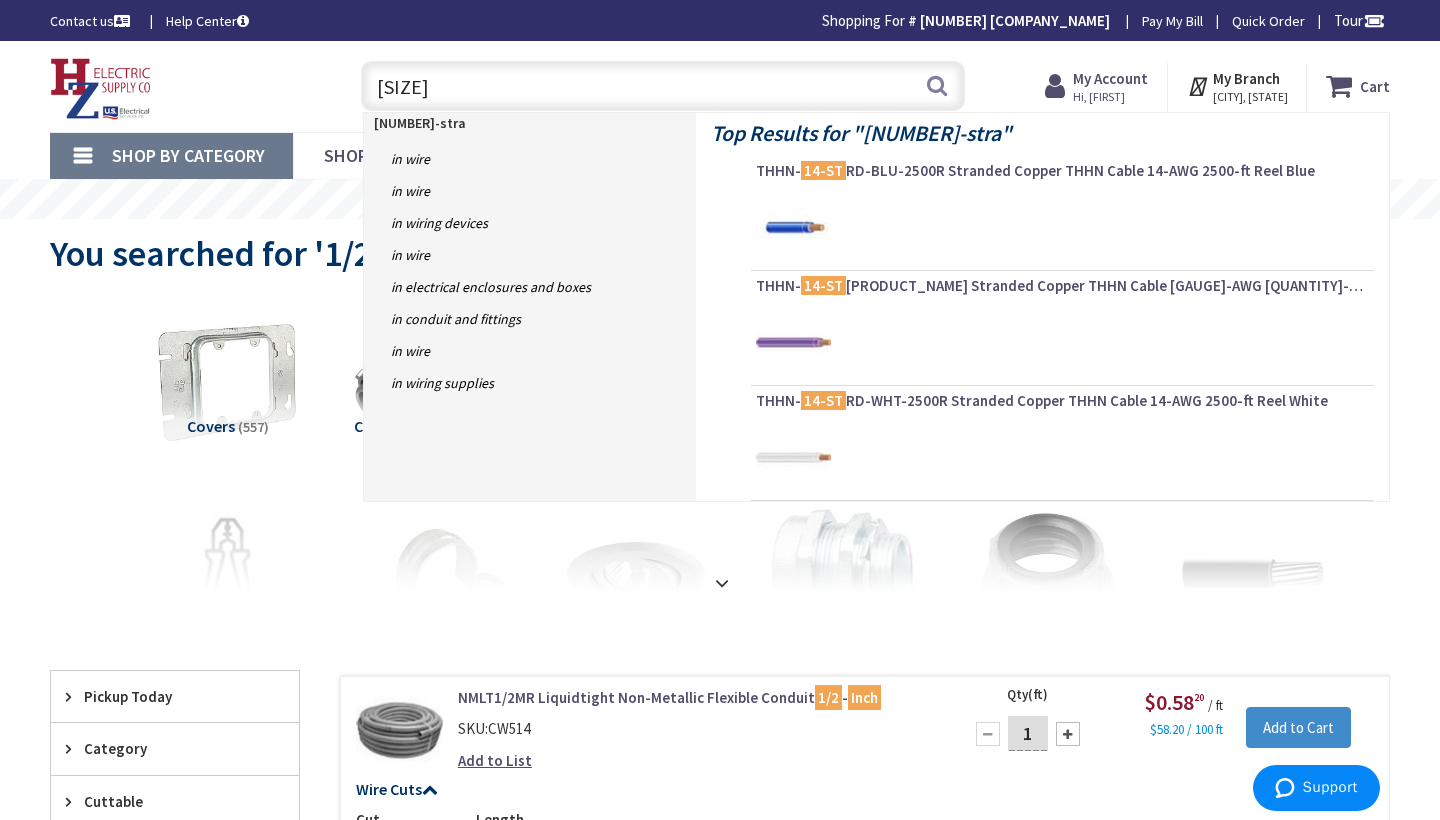type on "14-strand" 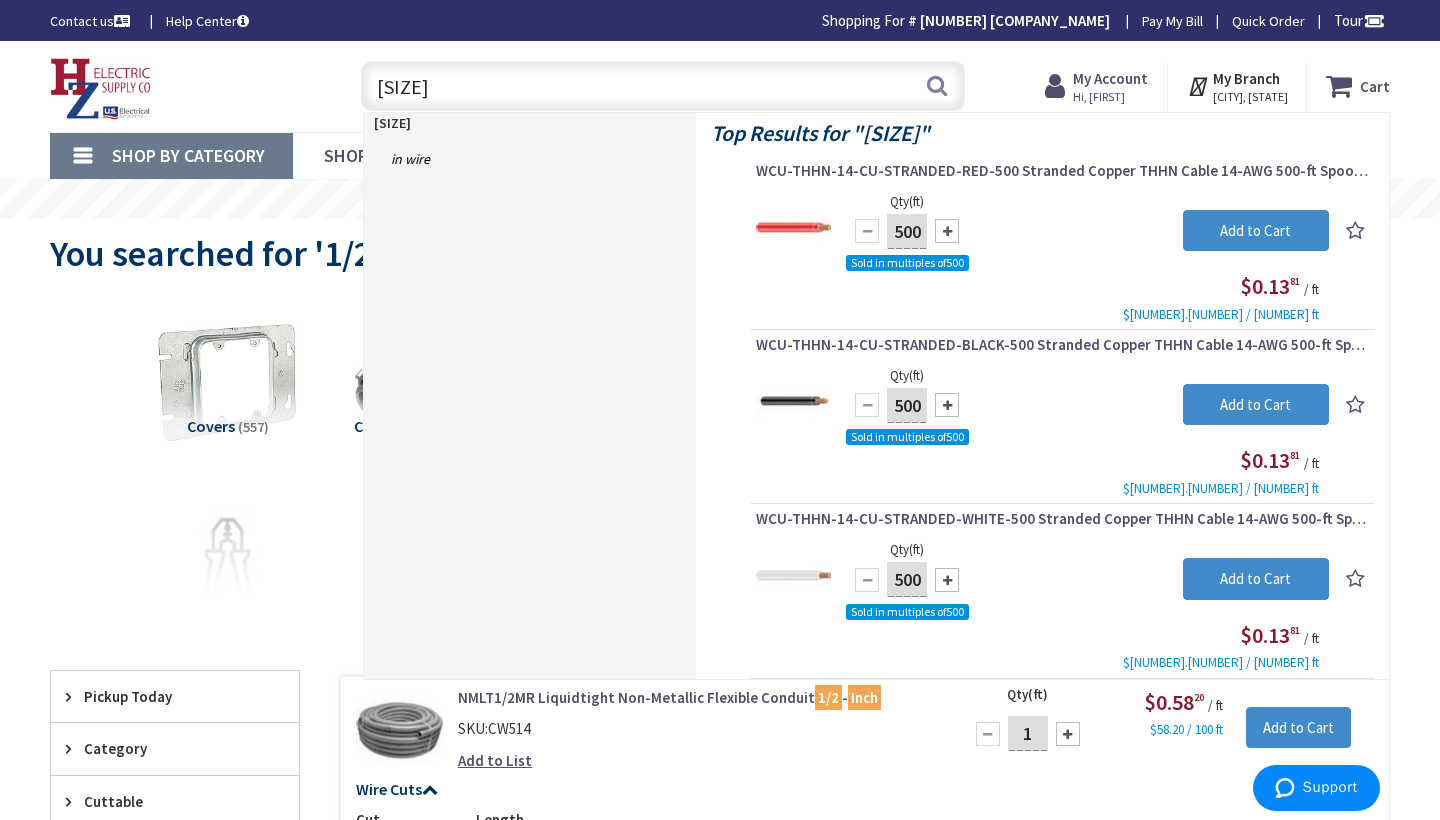 click on "14-stranded" at bounding box center (663, 86) 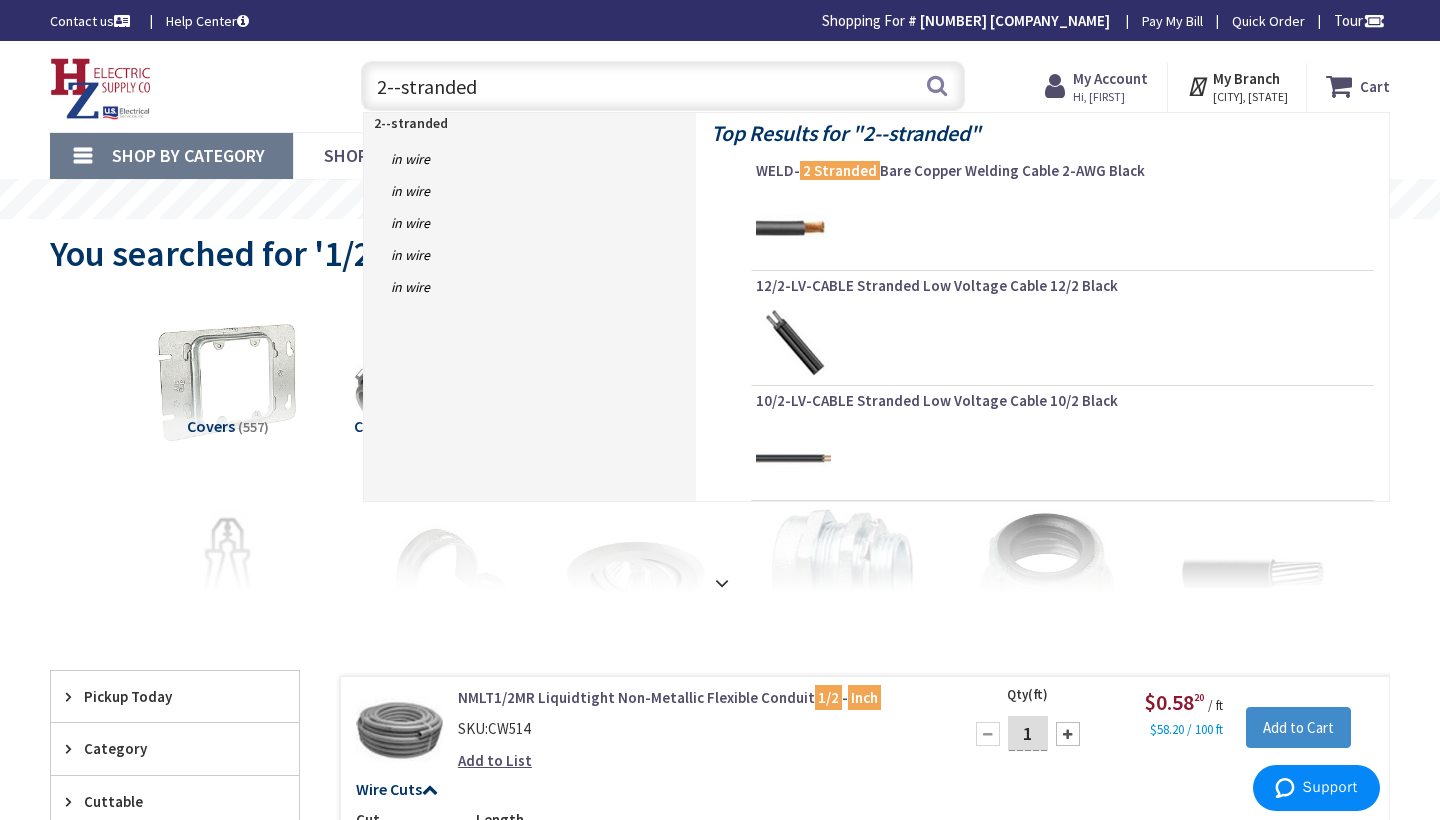 click on "2--stranded" at bounding box center (663, 86) 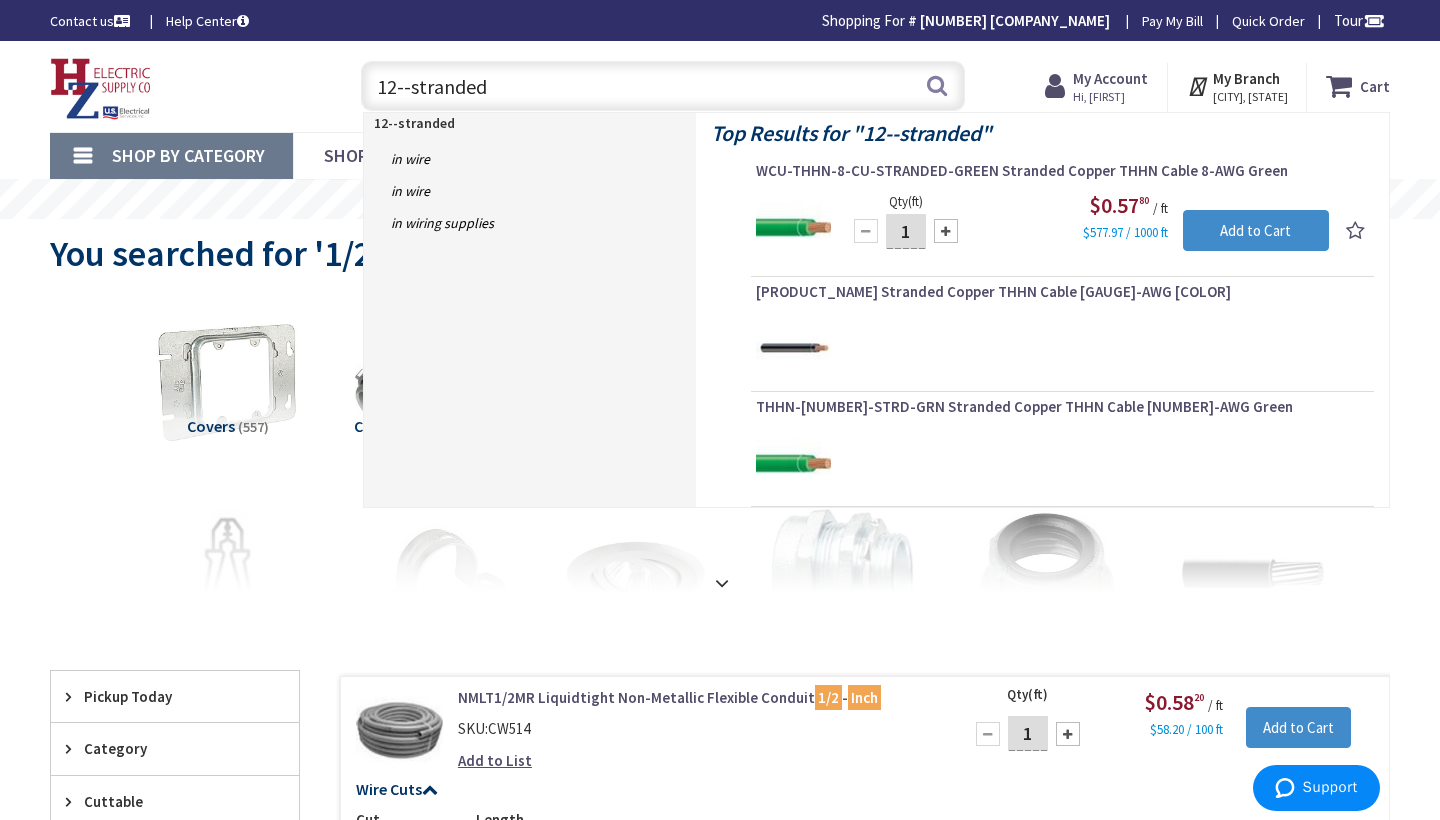 click on "12--stranded" at bounding box center [663, 86] 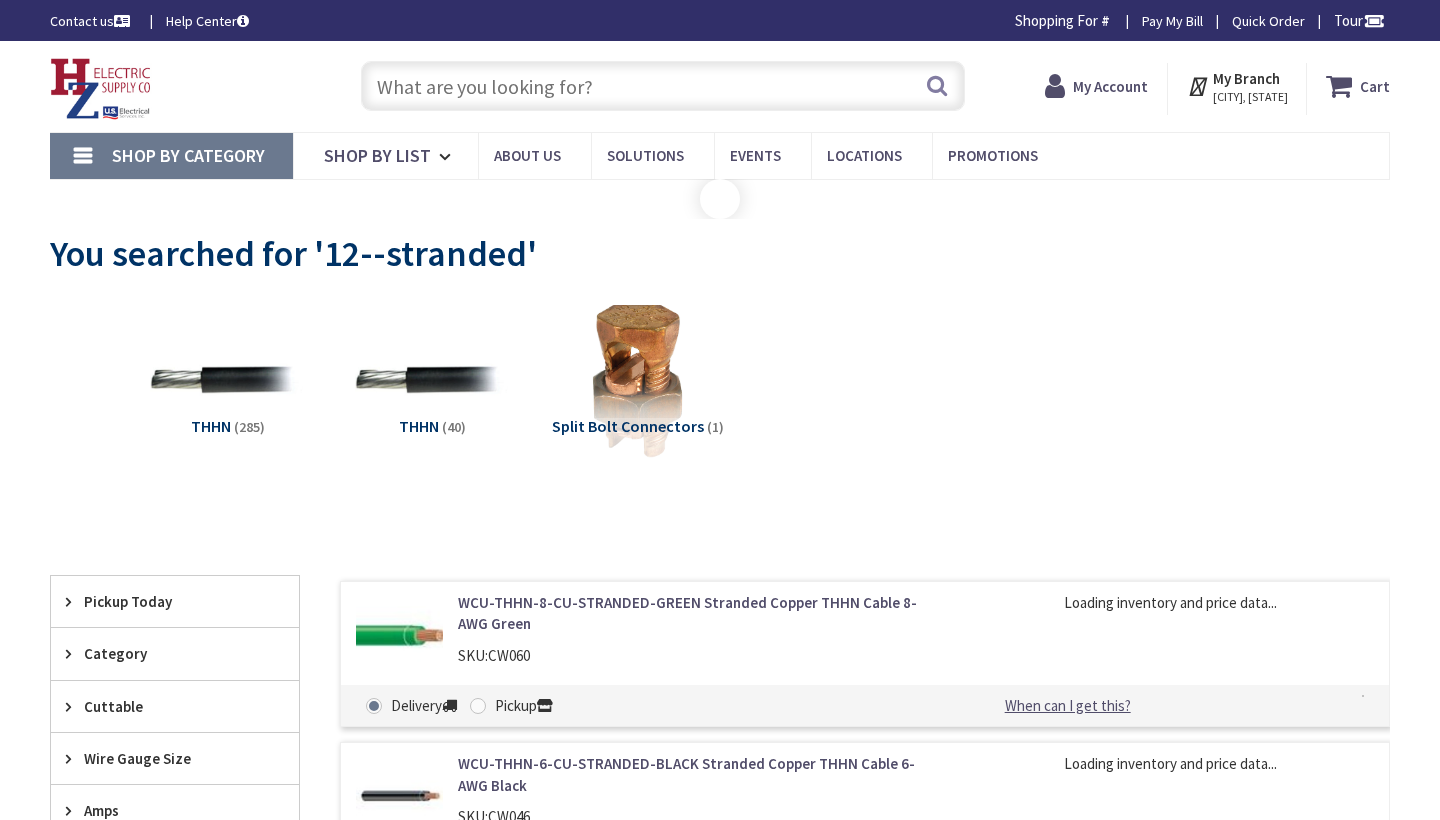scroll, scrollTop: 0, scrollLeft: 0, axis: both 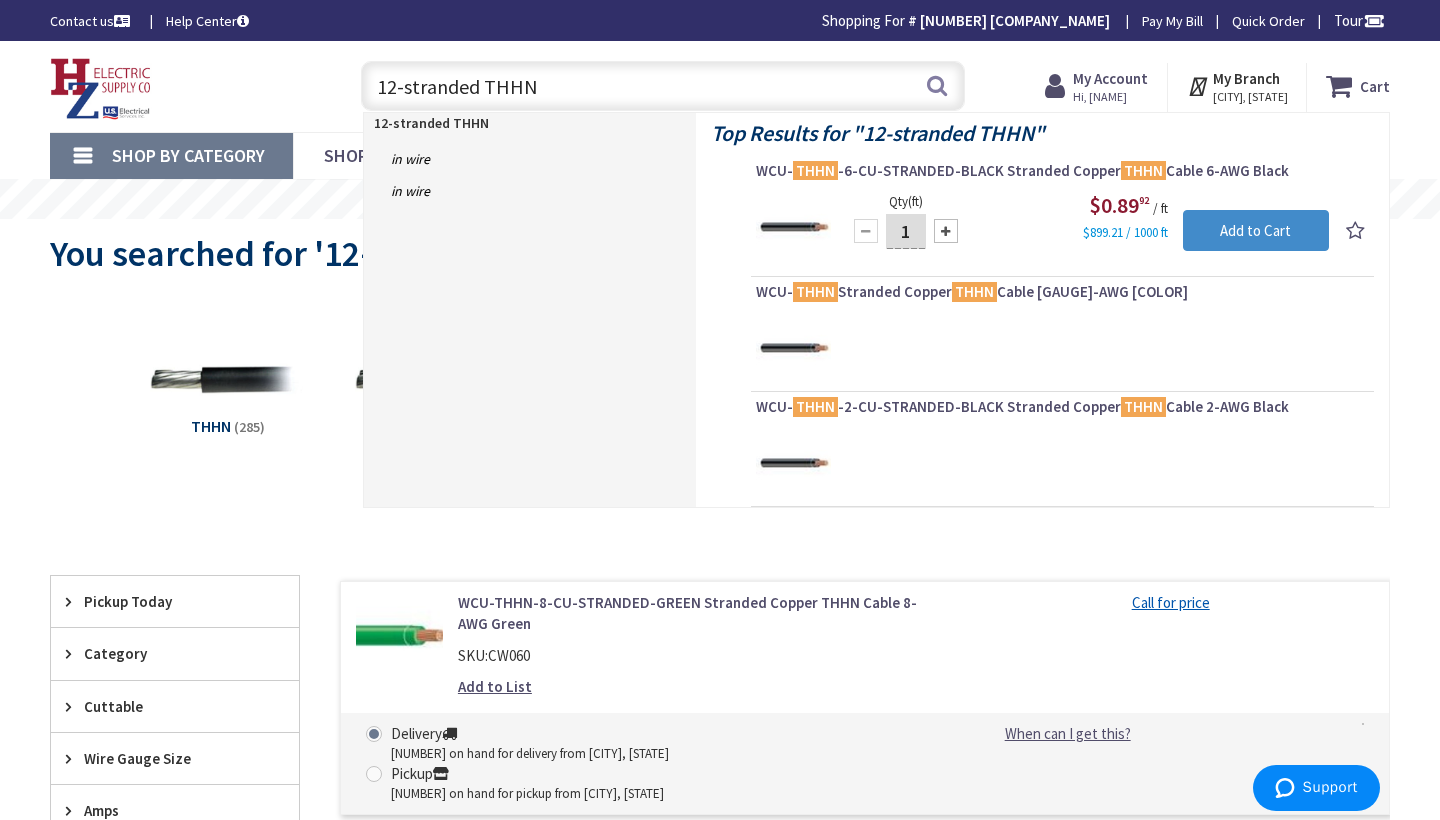 click on "12-stranded THHN" at bounding box center (663, 86) 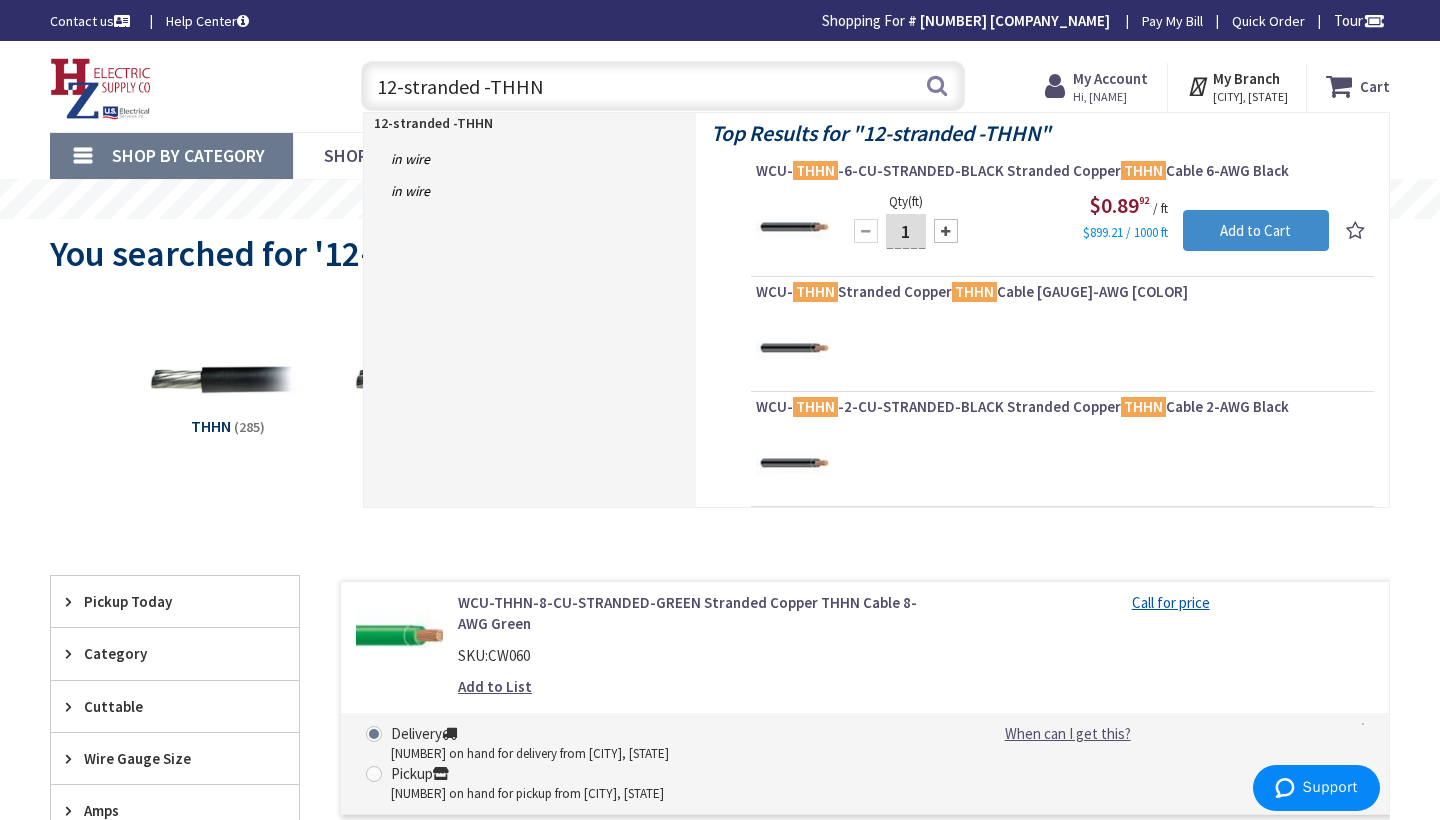 click on "12-stranded -THHN" at bounding box center (663, 86) 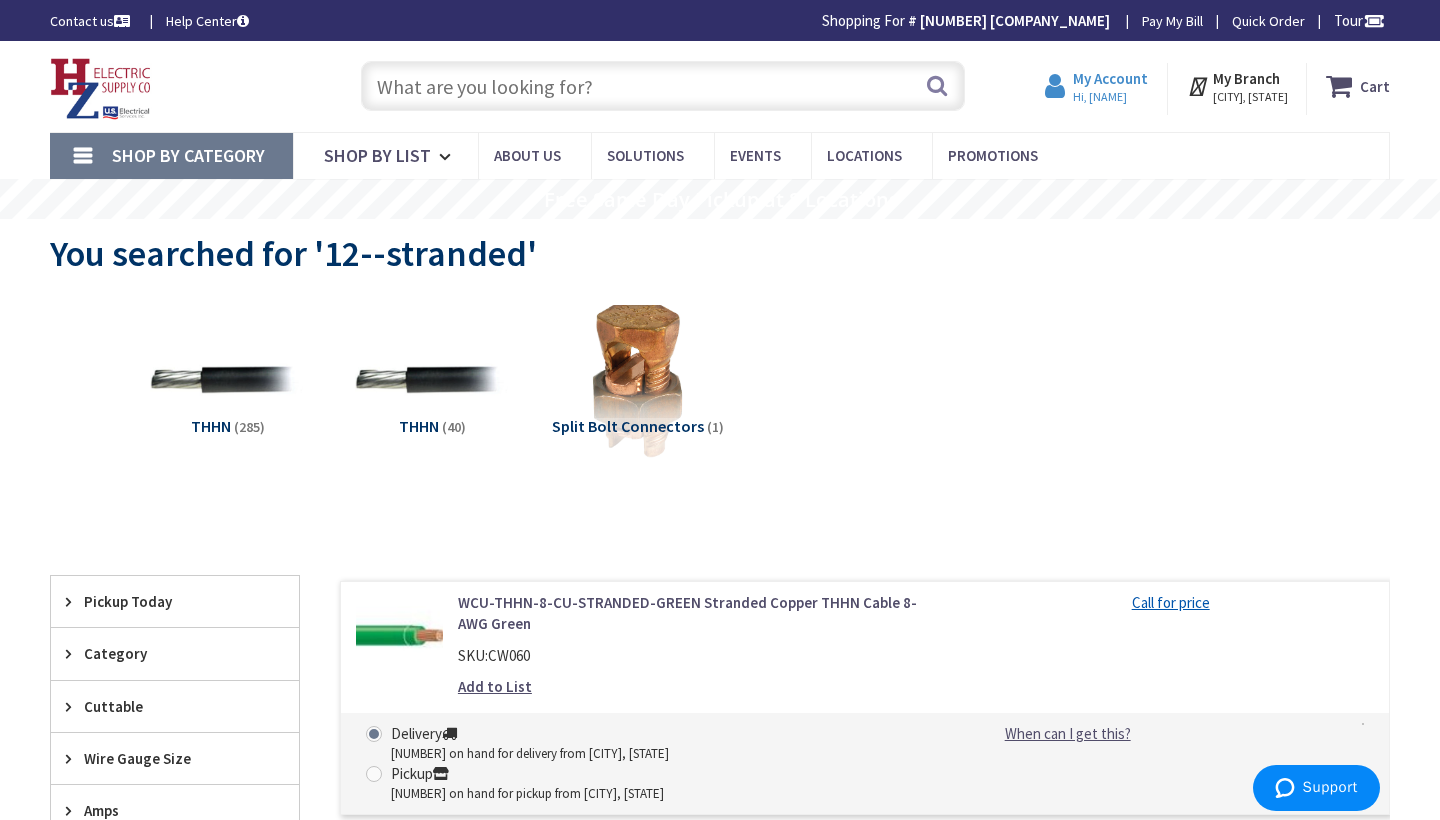 click on "Hi, [NAME]" at bounding box center (1110, 97) 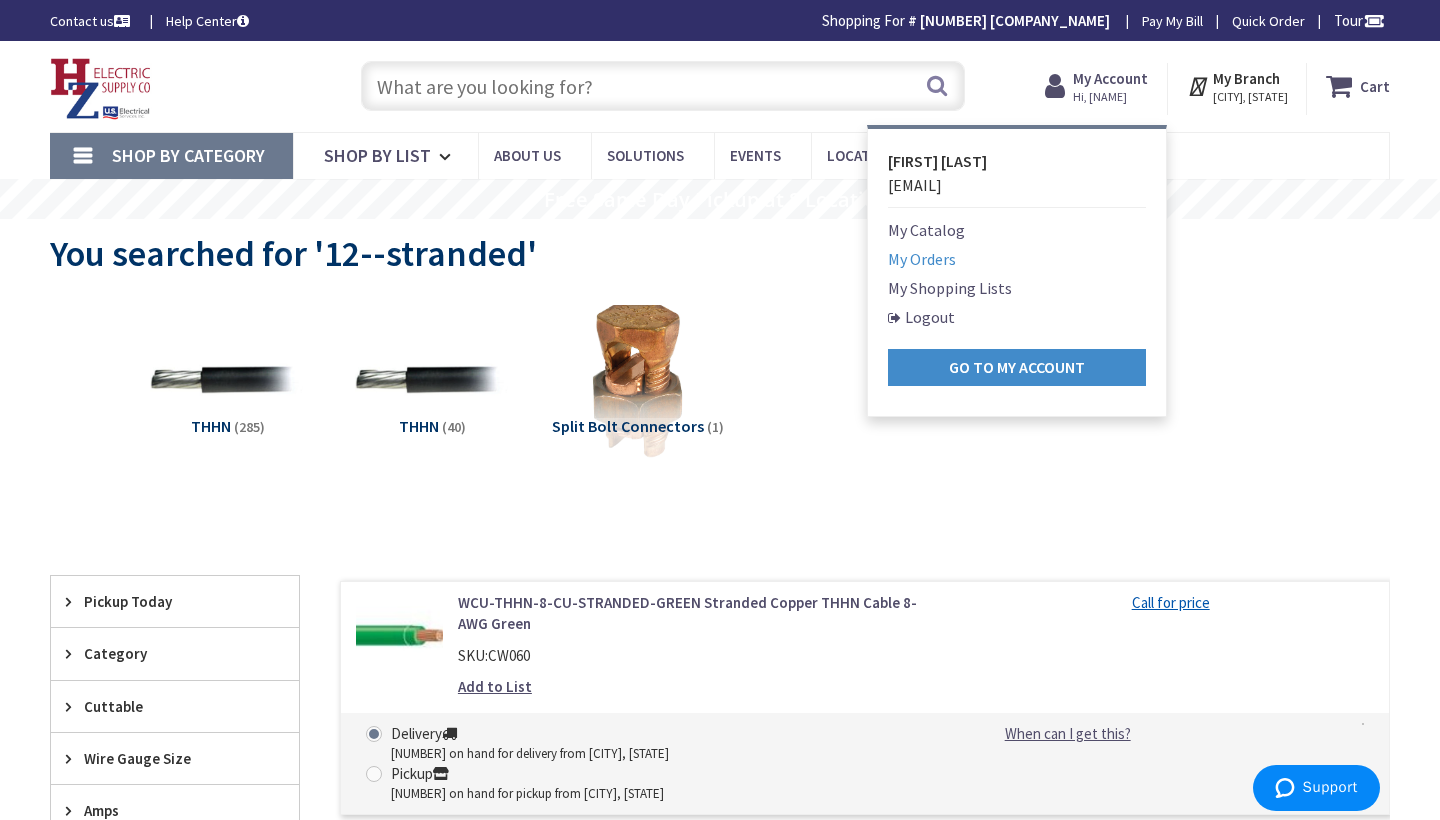 click on "My Orders" at bounding box center (922, 259) 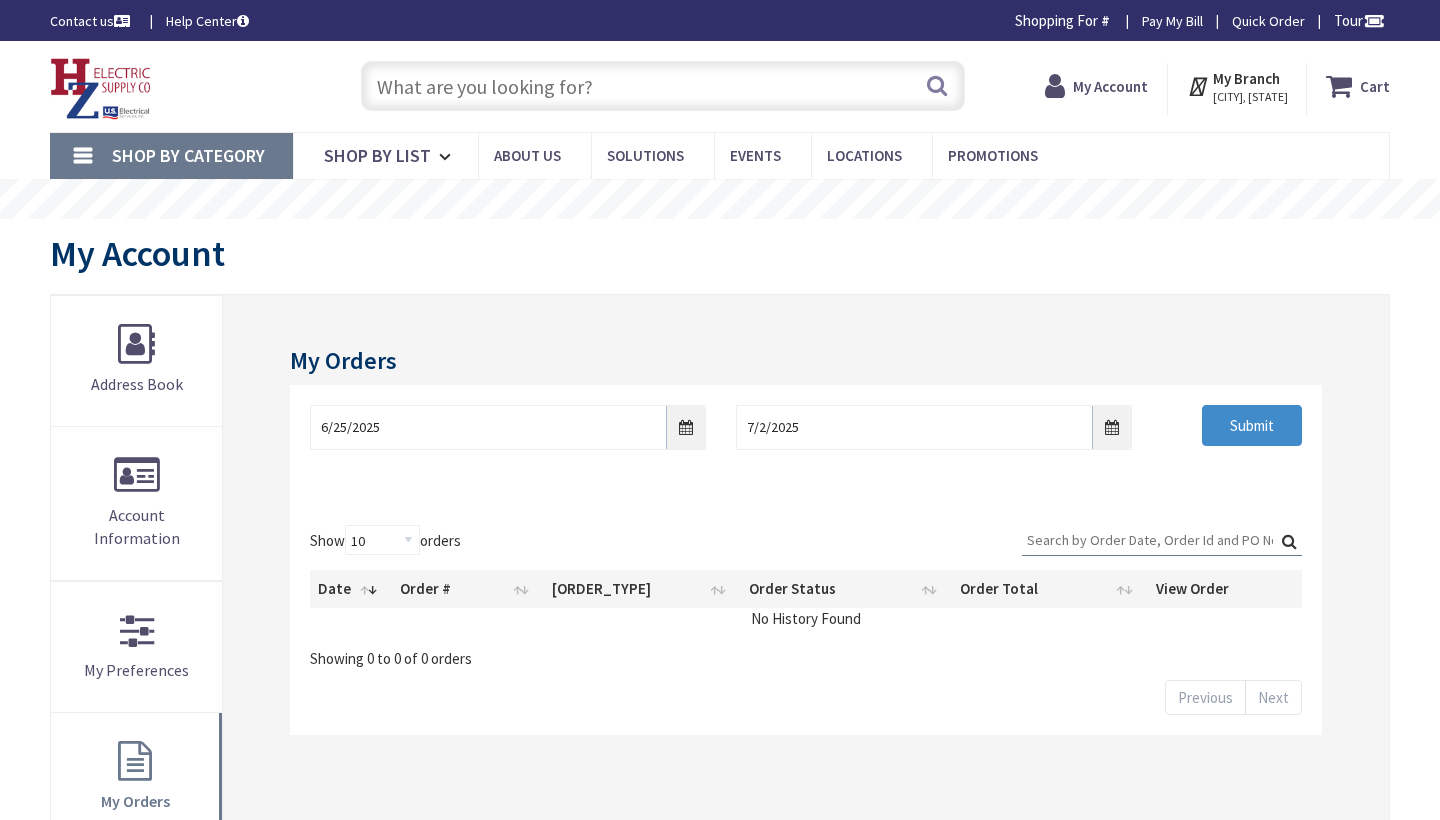scroll, scrollTop: 0, scrollLeft: 0, axis: both 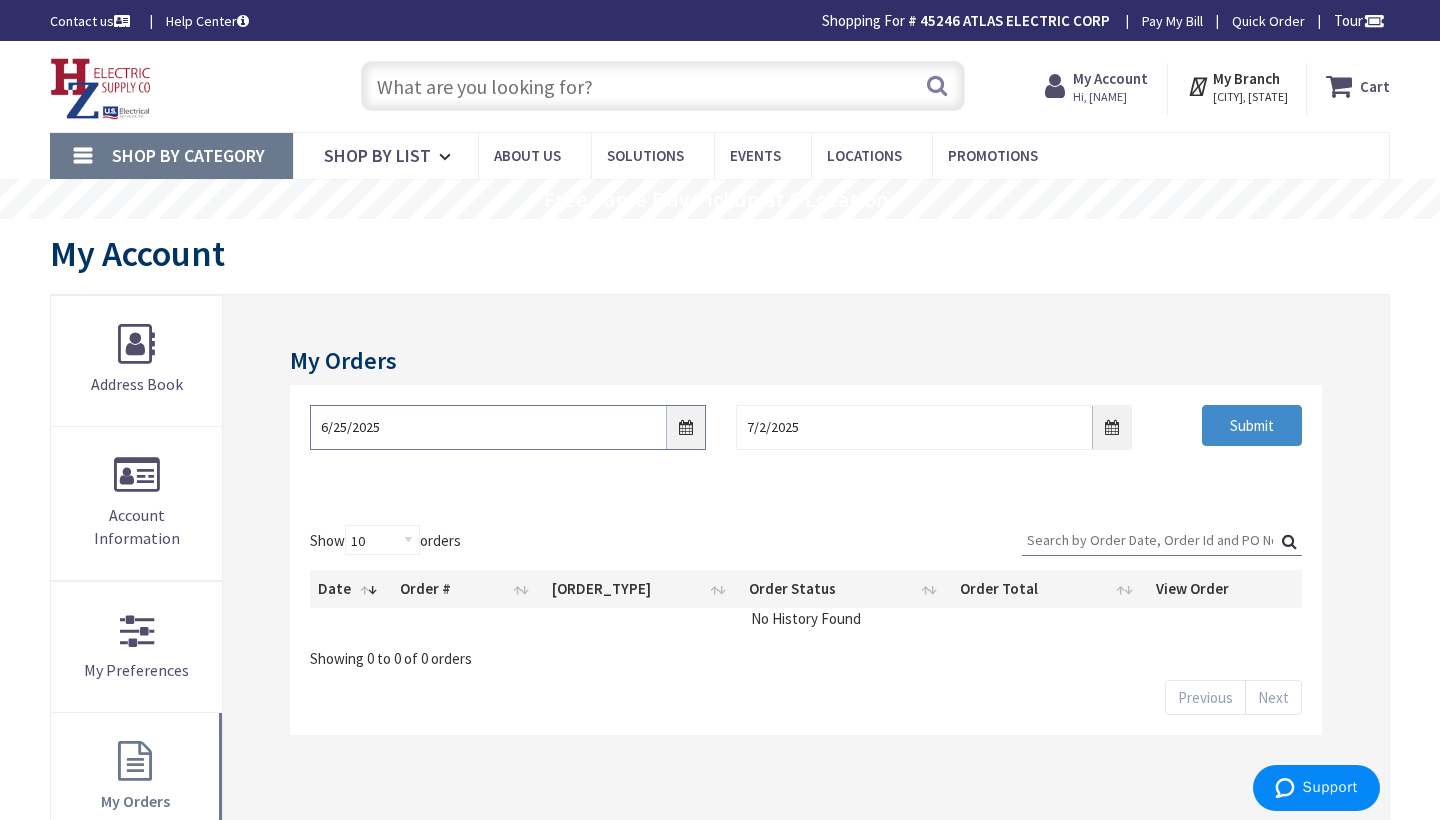click on "6/25/2025" at bounding box center [508, 427] 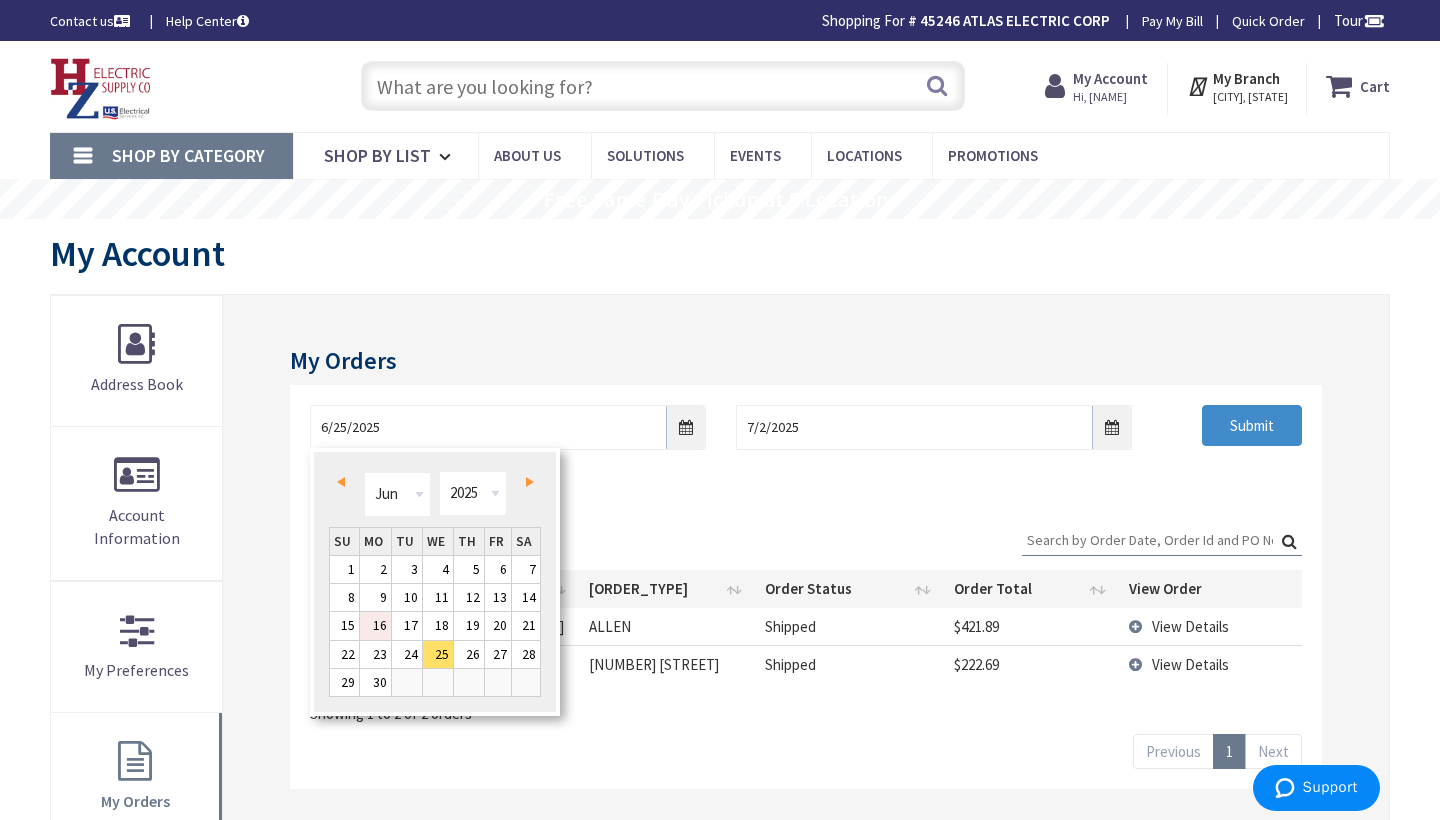 click on "16" at bounding box center (375, 625) 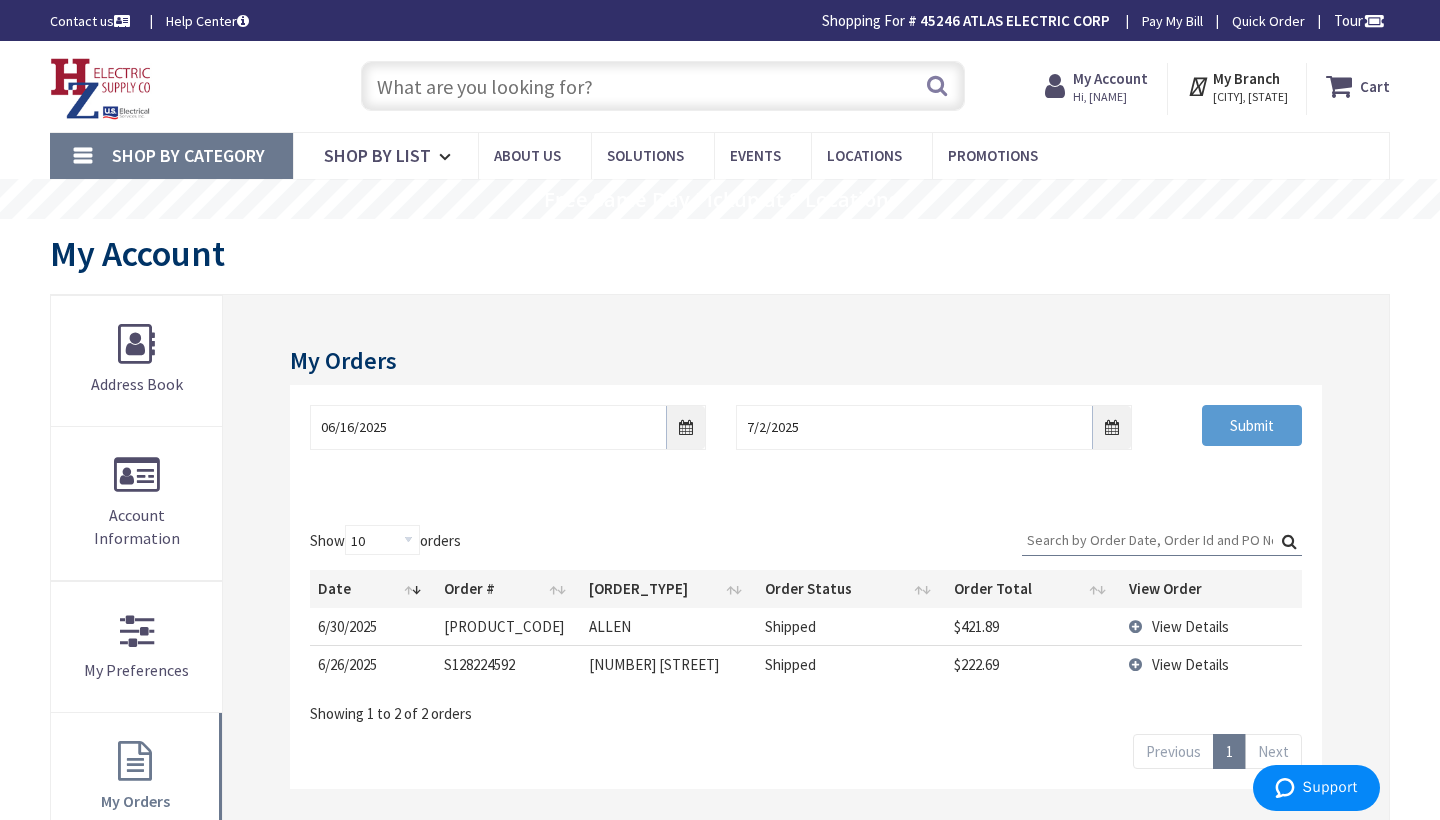 click on "Submit" at bounding box center [1252, 426] 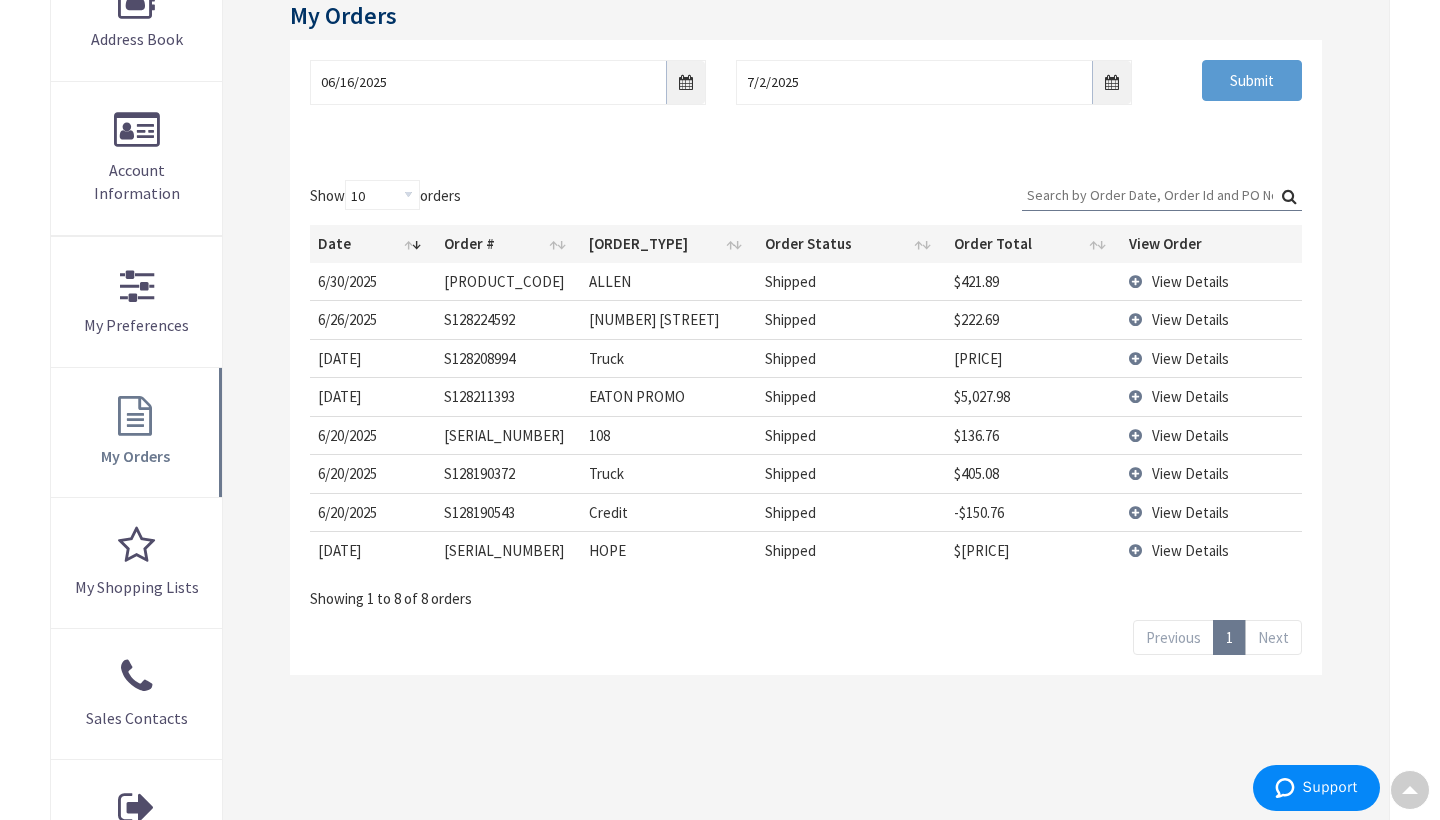 scroll, scrollTop: 349, scrollLeft: 0, axis: vertical 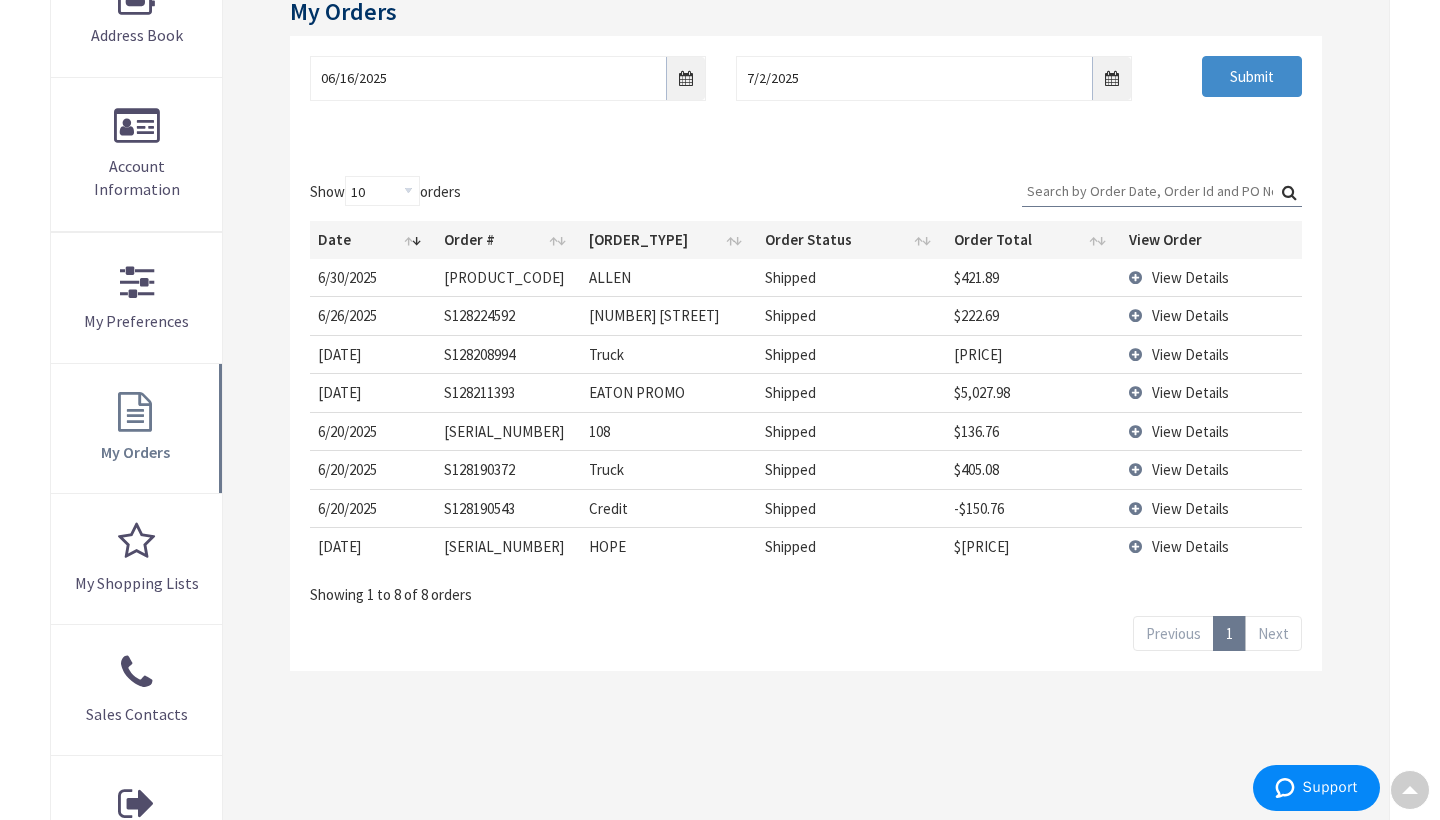 click on "View Details" at bounding box center (1211, 315) 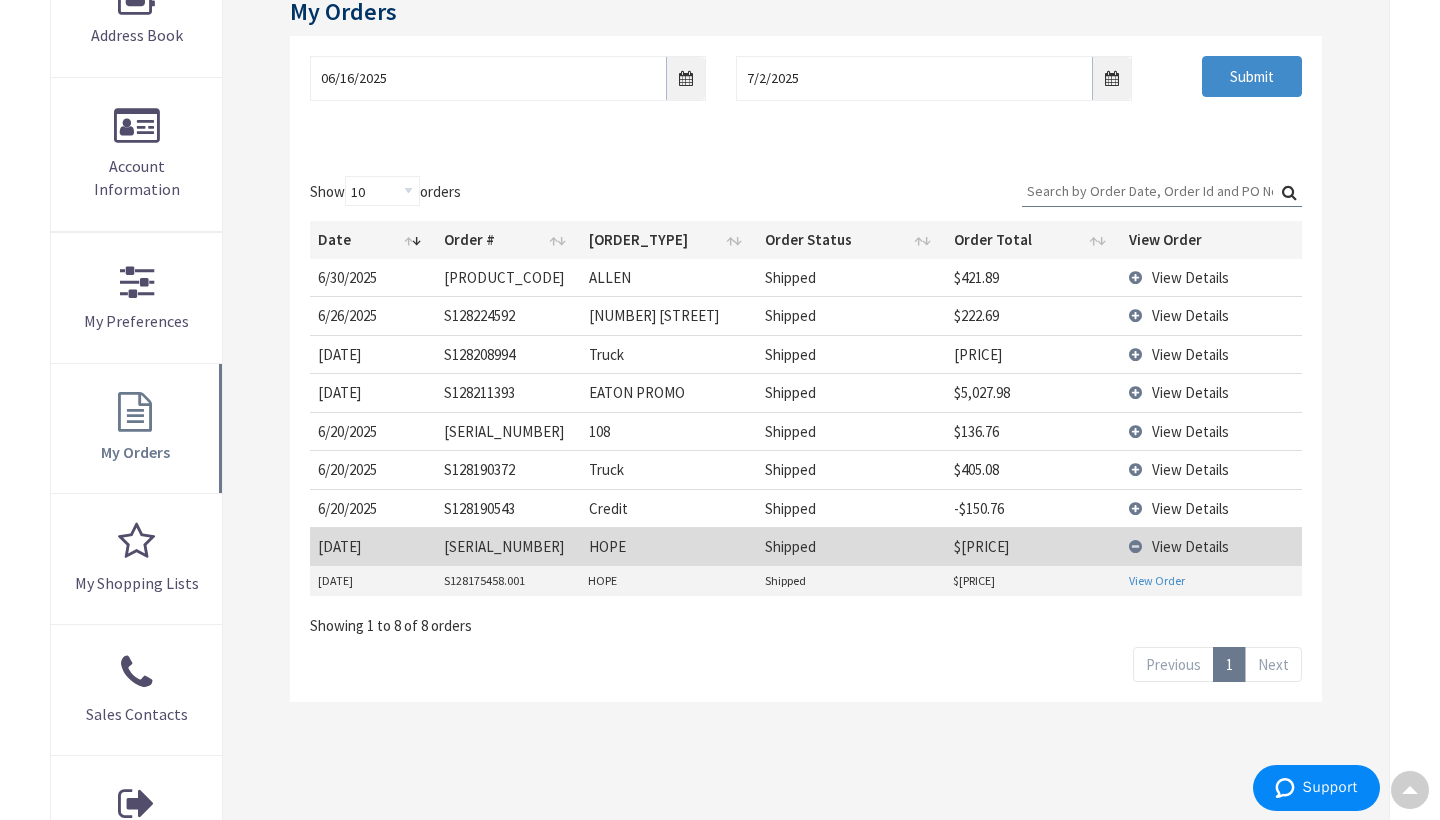 click on "View Order" at bounding box center [1157, 580] 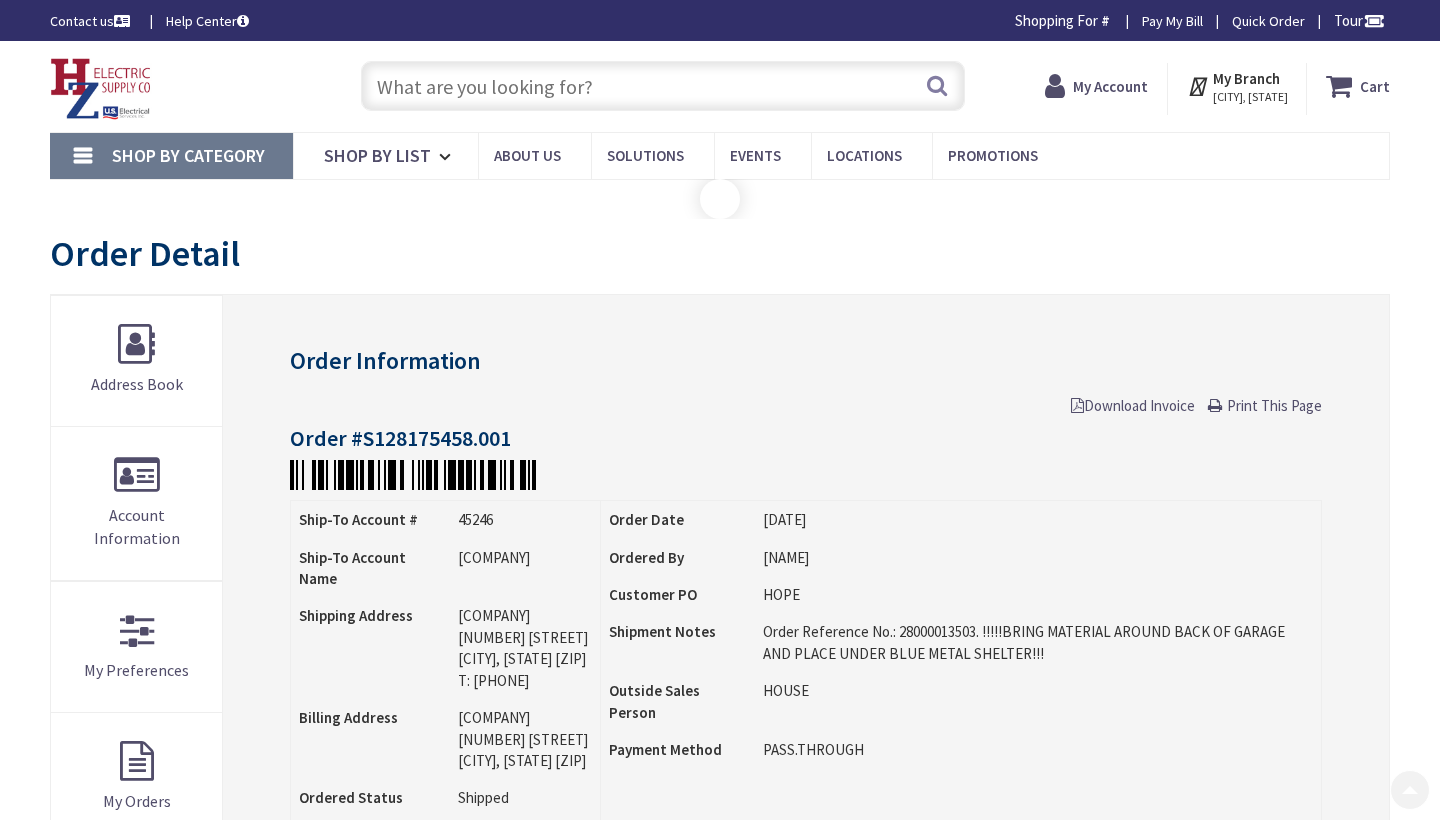 scroll, scrollTop: 279, scrollLeft: 0, axis: vertical 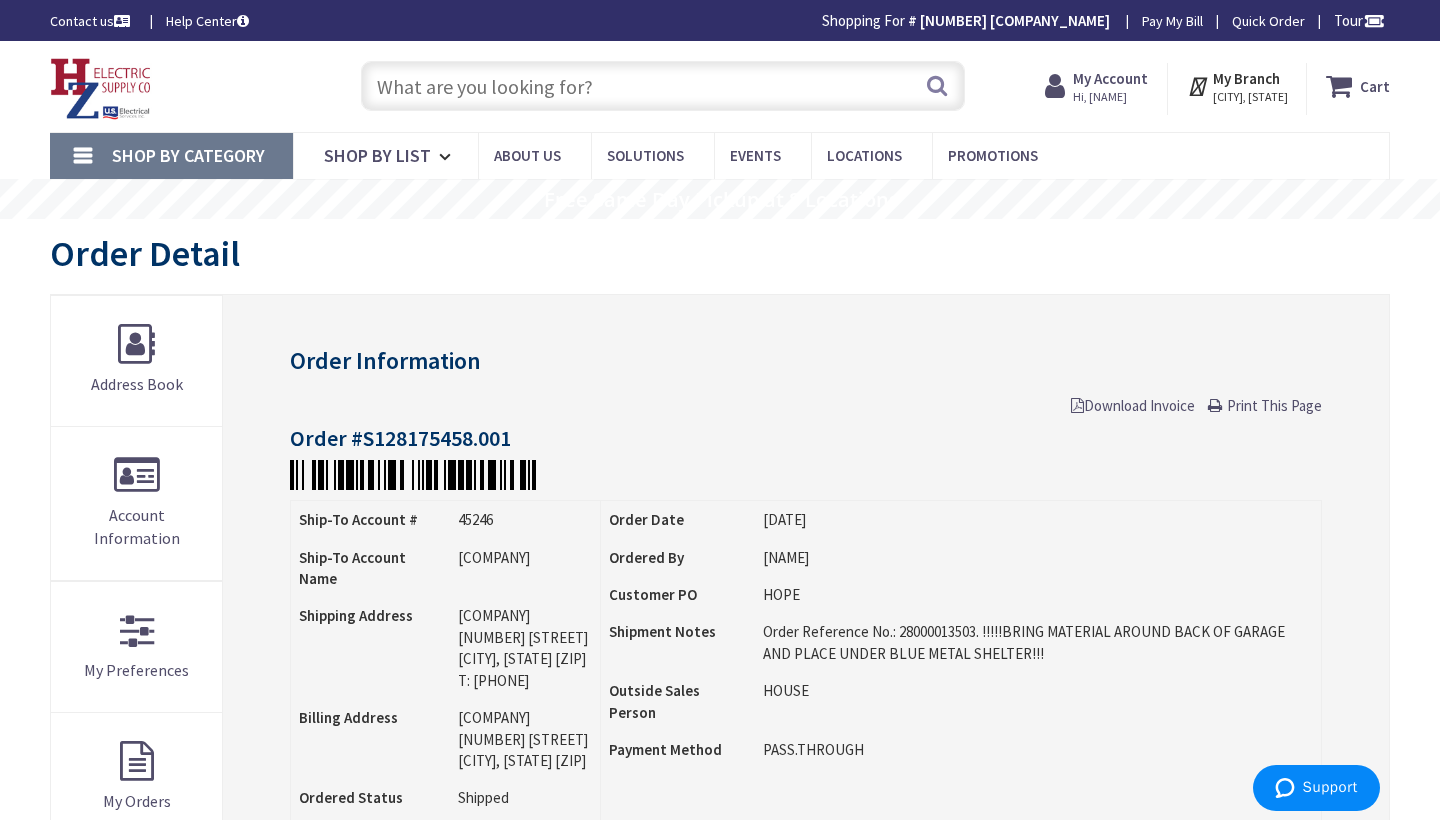 click at bounding box center (663, 86) 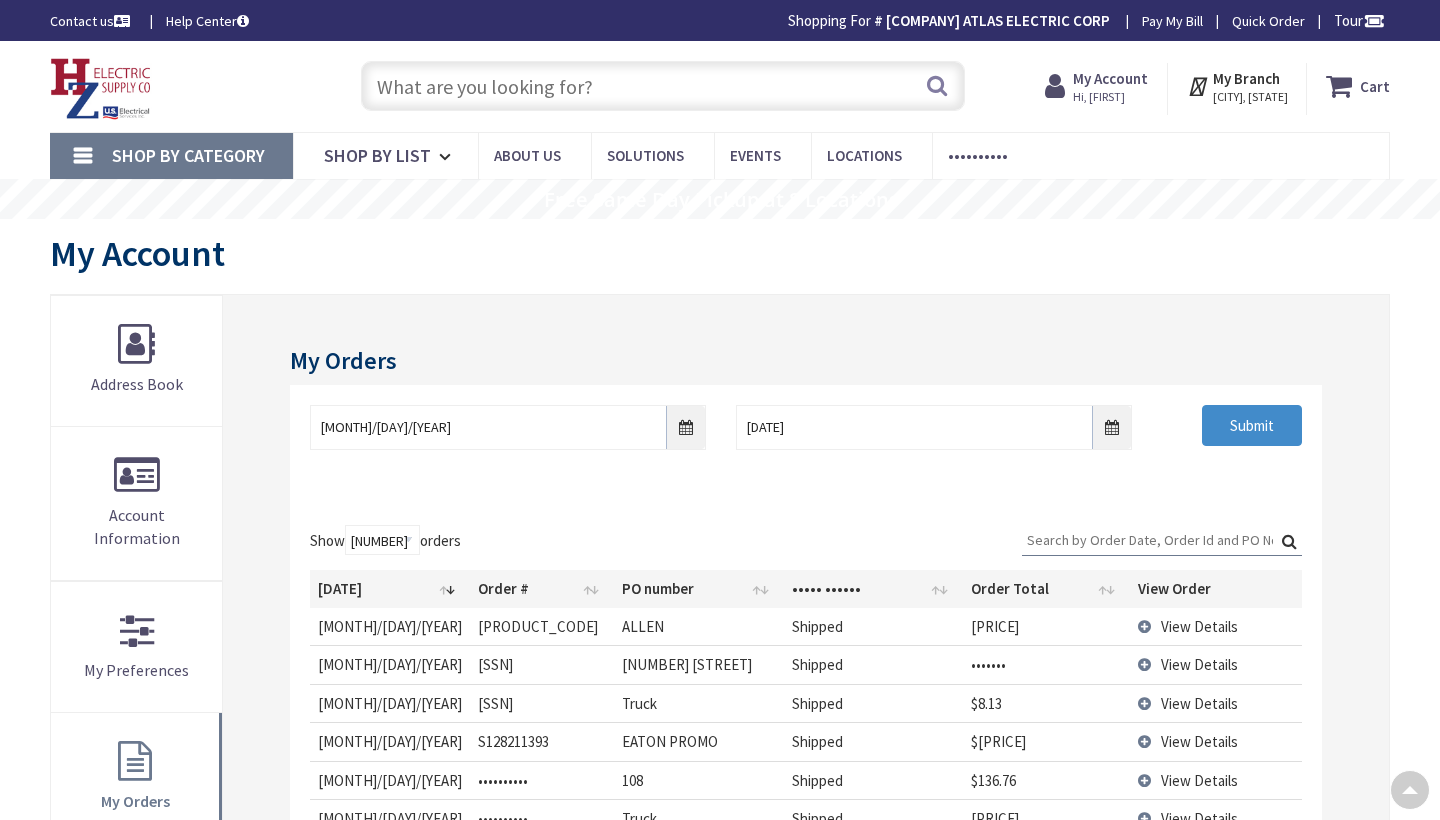 scroll, scrollTop: 349, scrollLeft: 0, axis: vertical 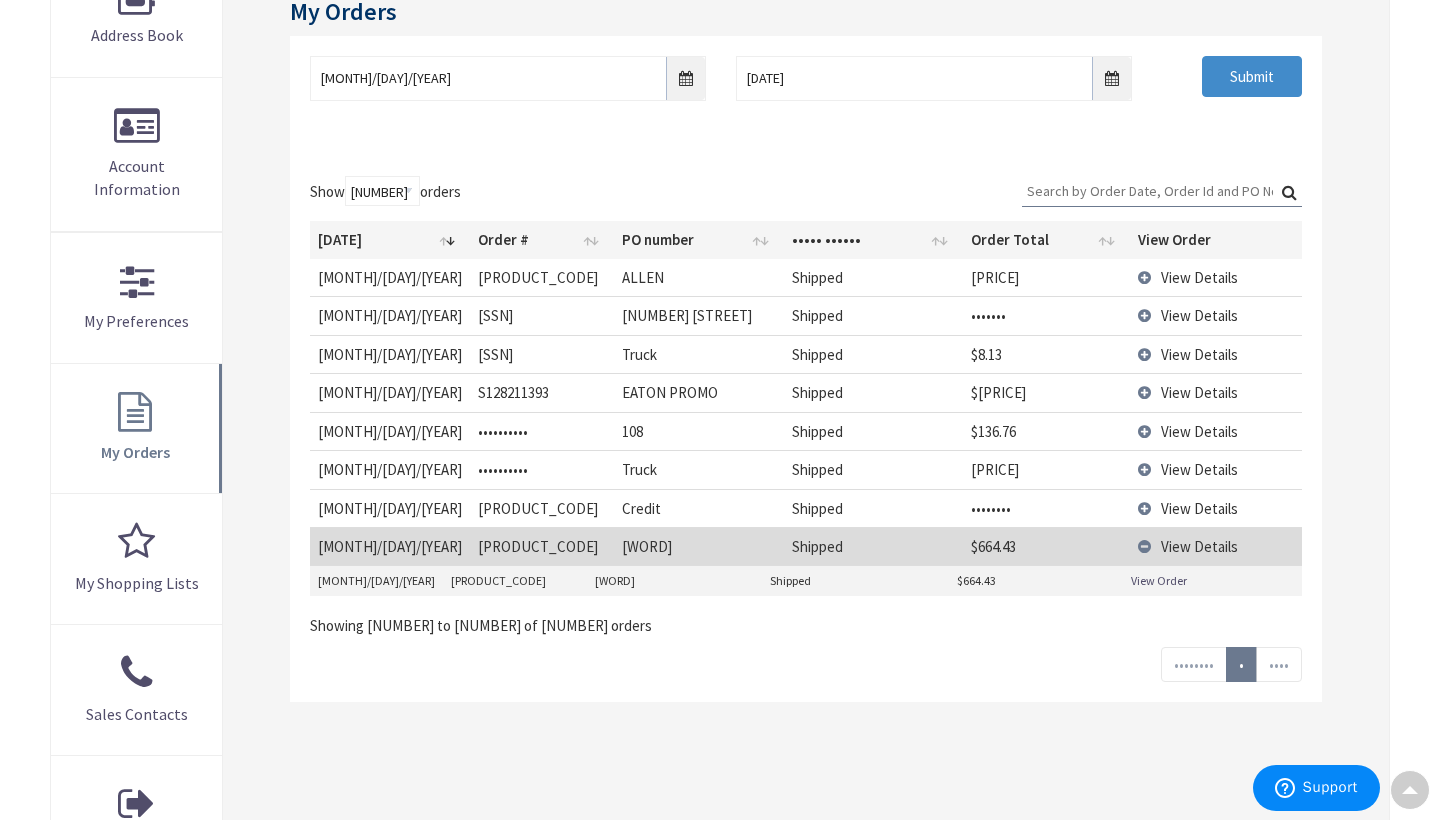 click on "View Details" at bounding box center (1216, 277) 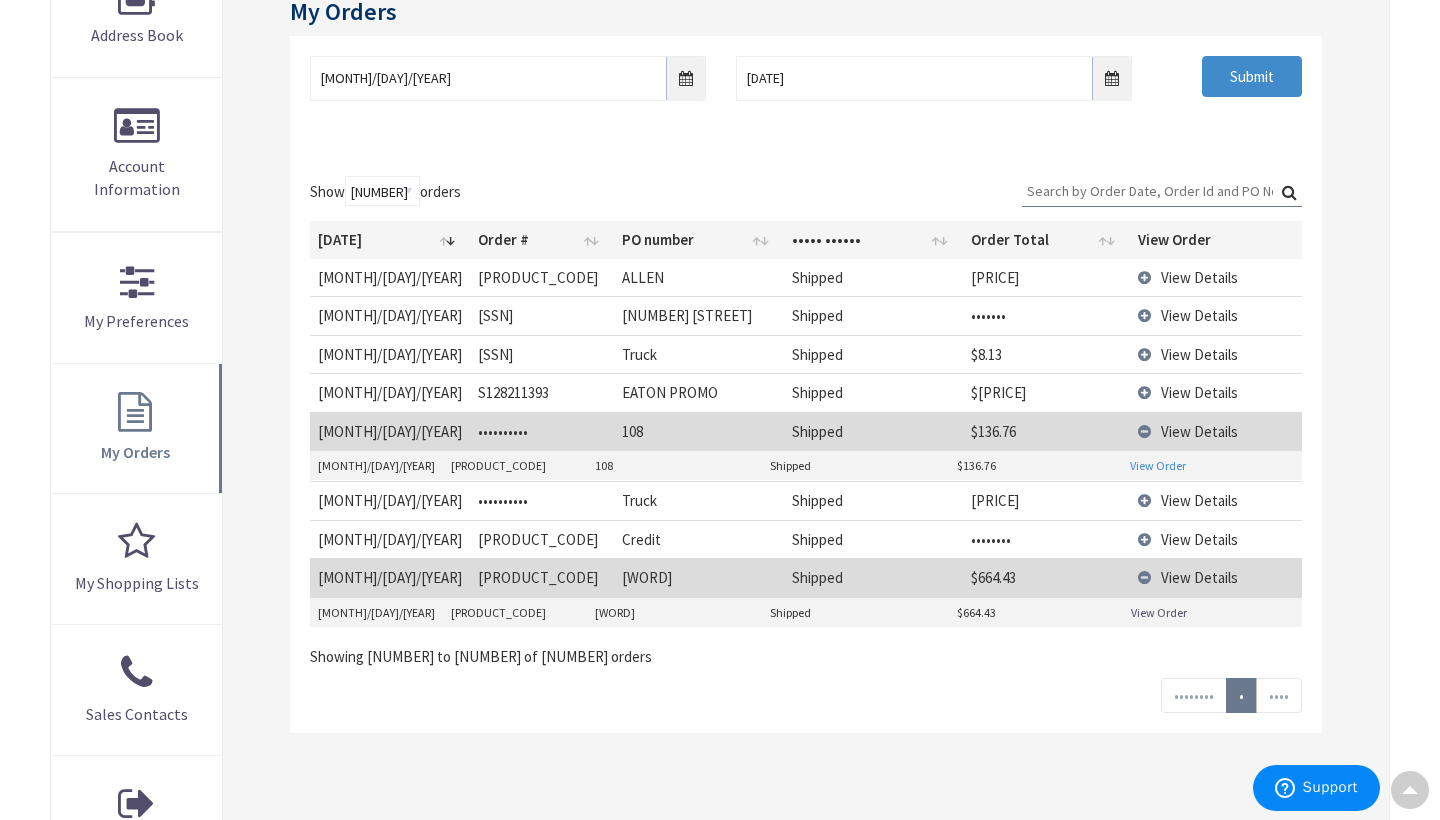 click on "View Order" at bounding box center [1158, 465] 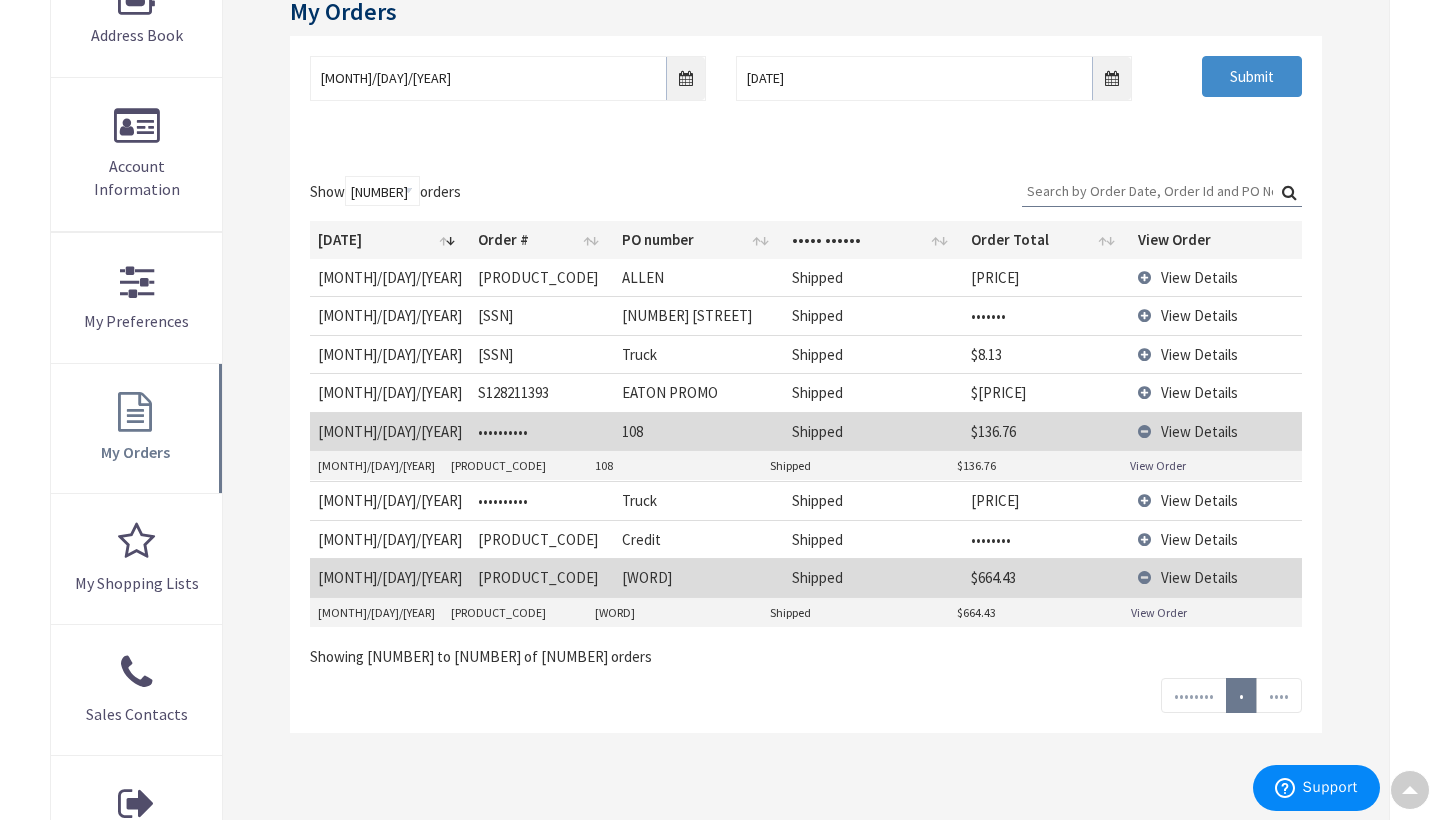 click on "View Details" at bounding box center (1216, 315) 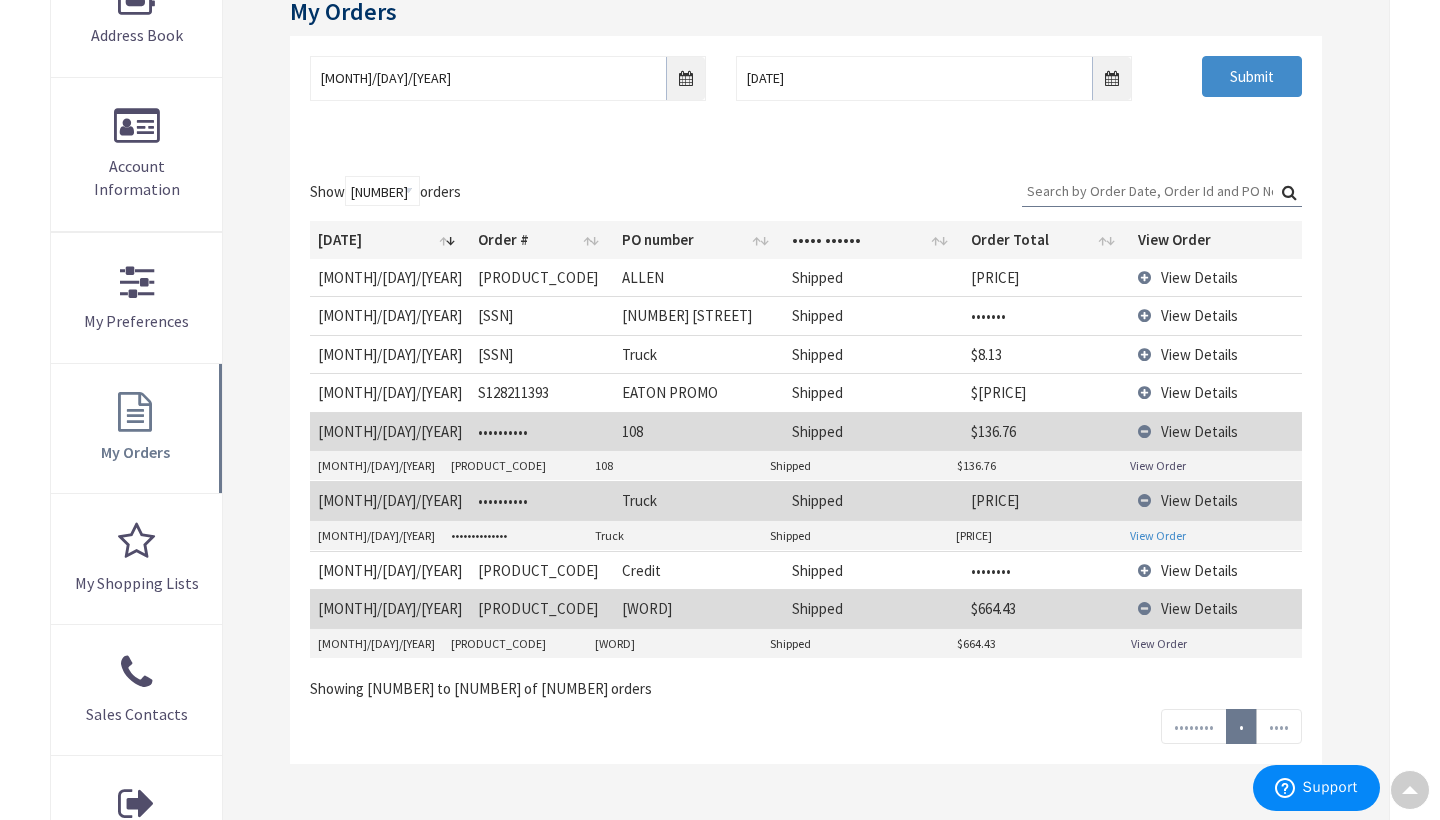 click on "View Order" at bounding box center (1158, 535) 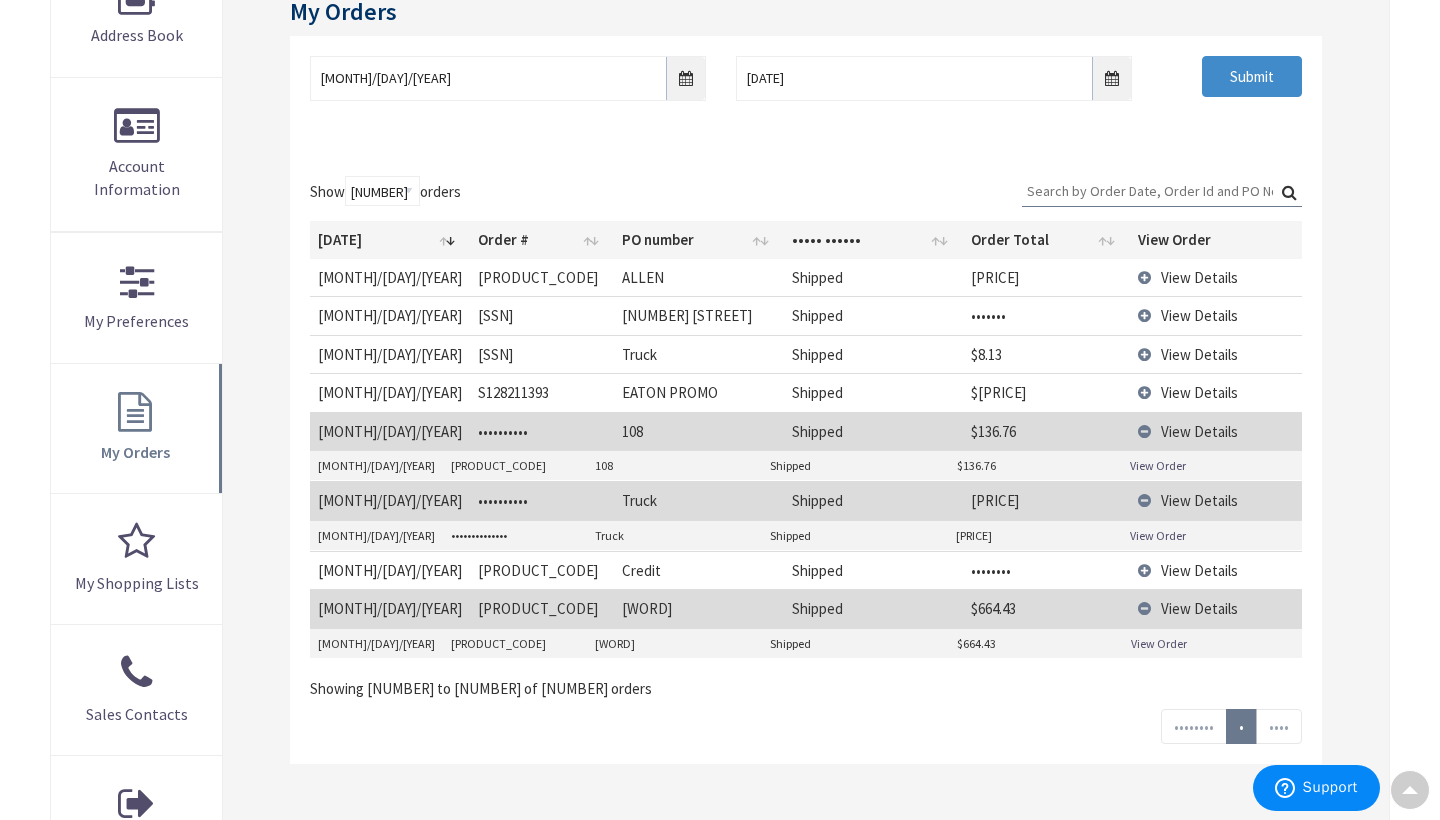 click on "View Details" at bounding box center [1216, 500] 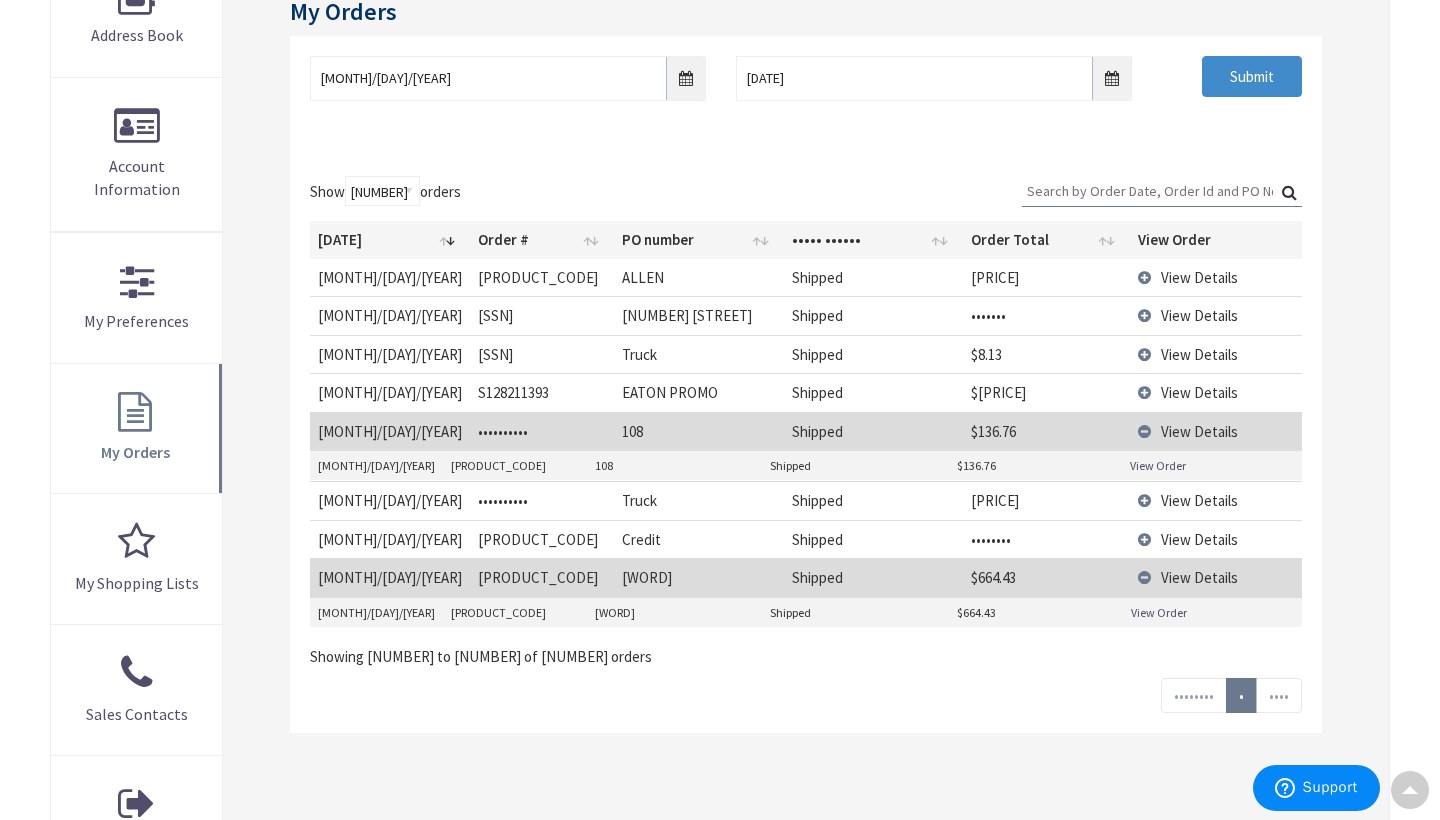 click on "View Details" at bounding box center [1216, 431] 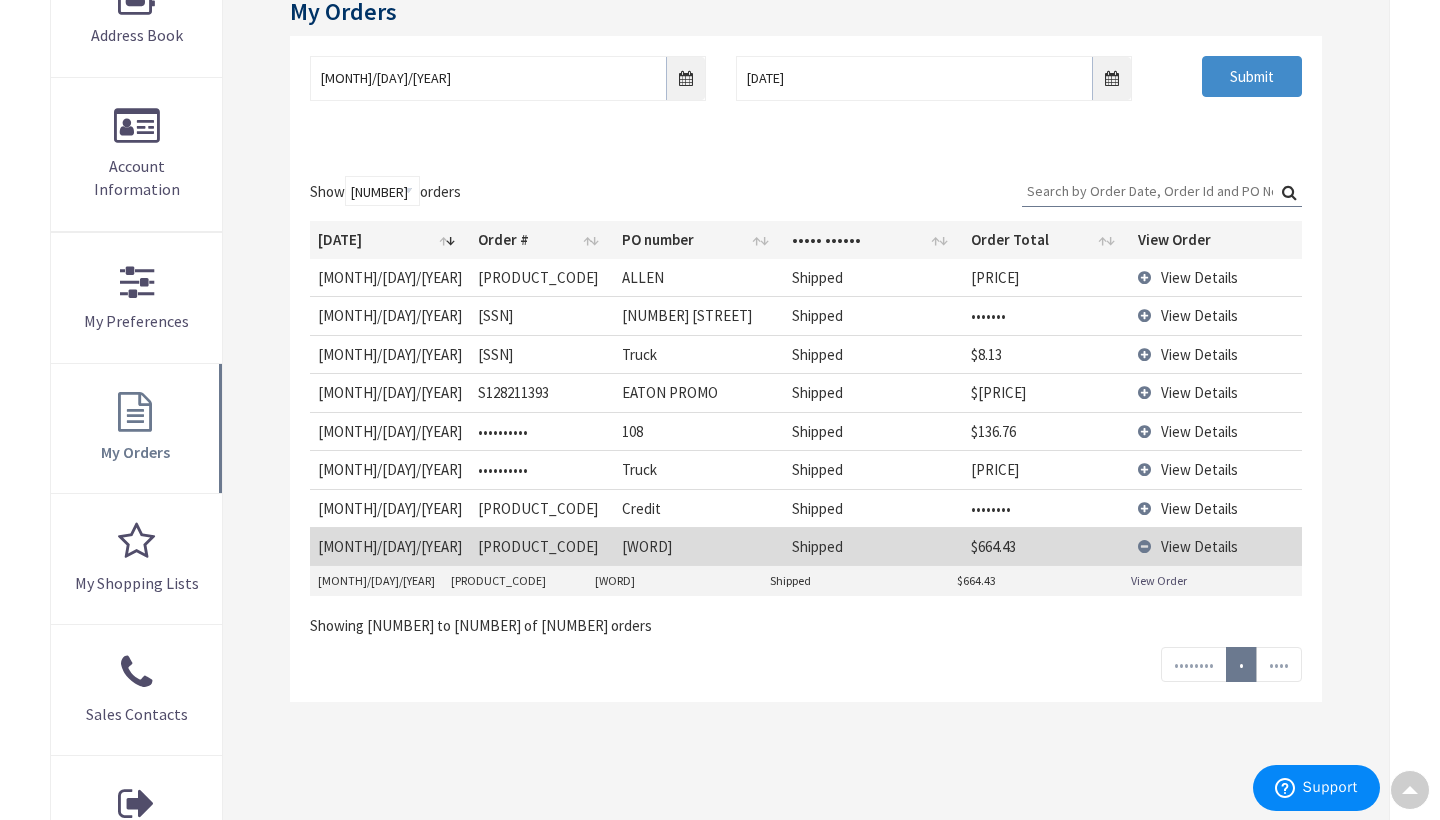 click on "View Details" at bounding box center (1216, 546) 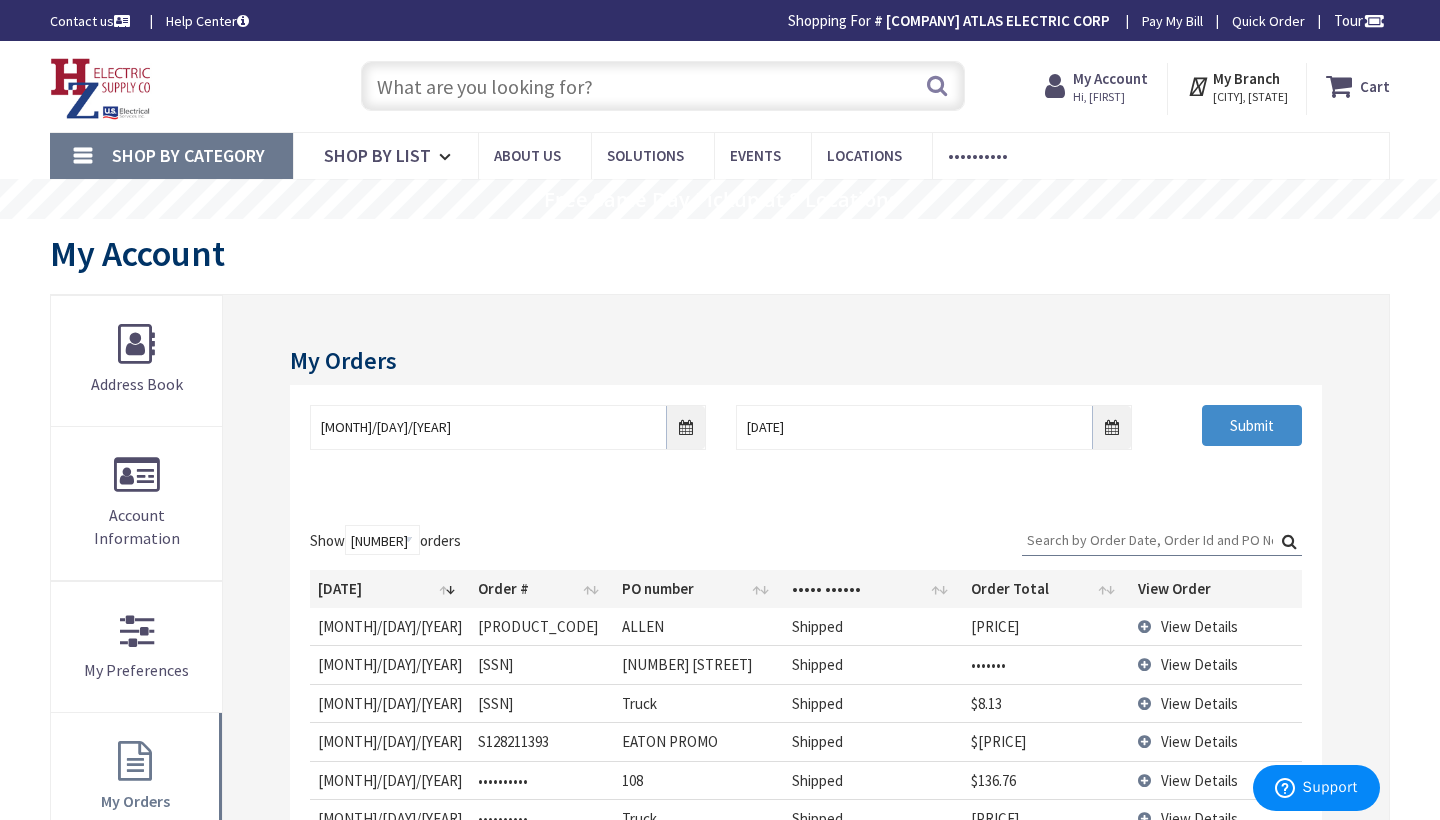 scroll, scrollTop: 0, scrollLeft: 0, axis: both 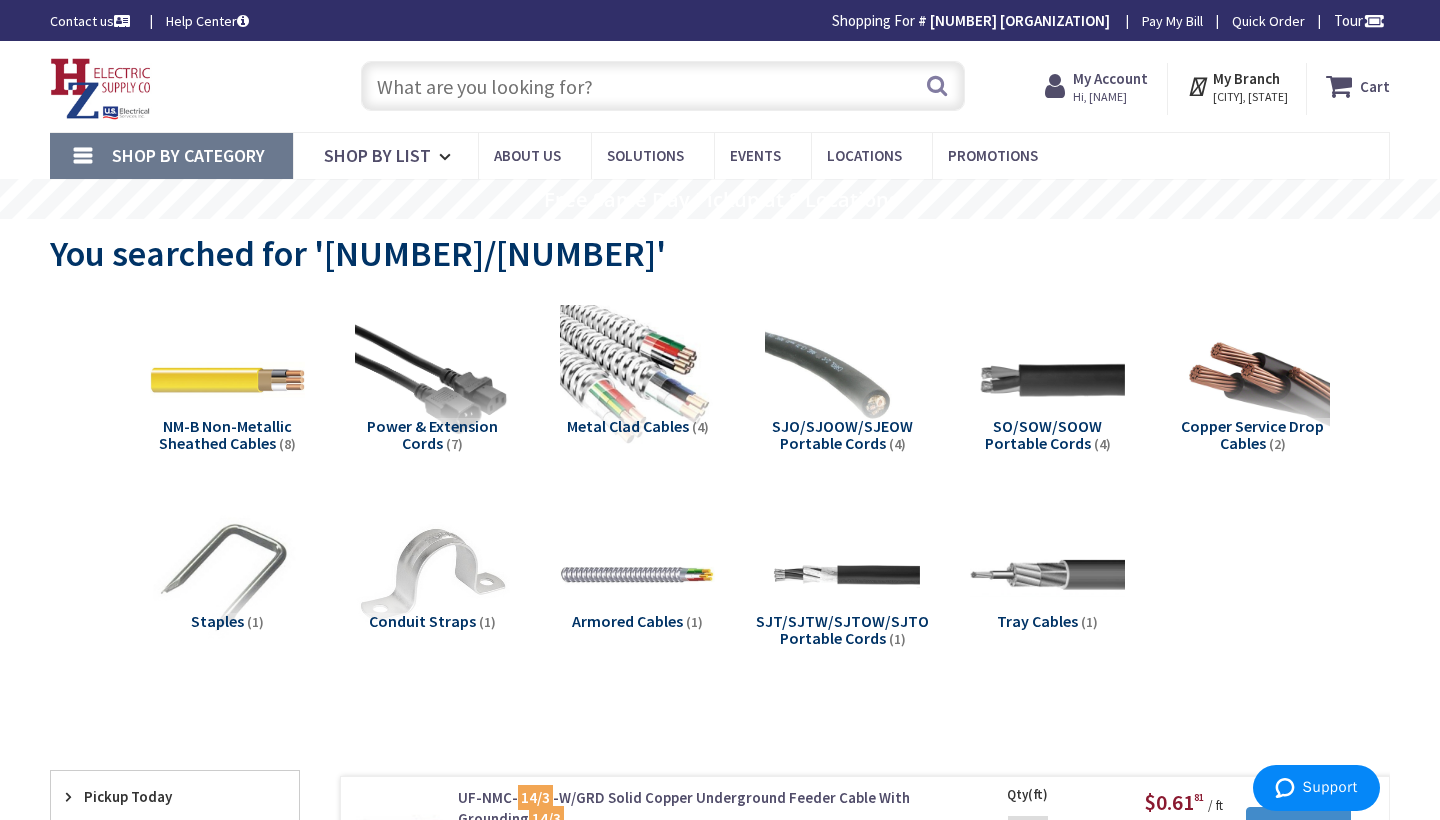 click at bounding box center [663, 86] 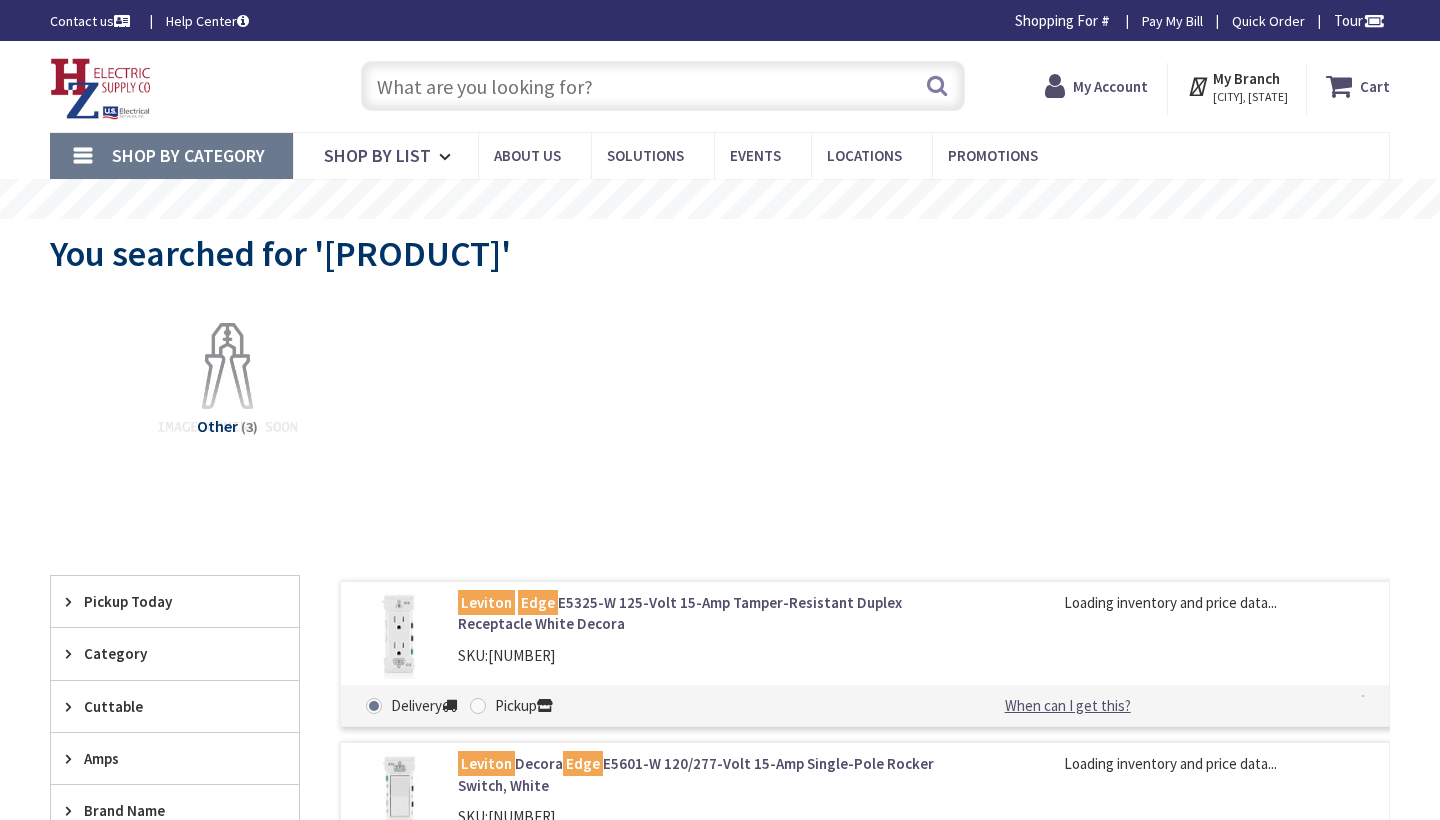scroll, scrollTop: 0, scrollLeft: 0, axis: both 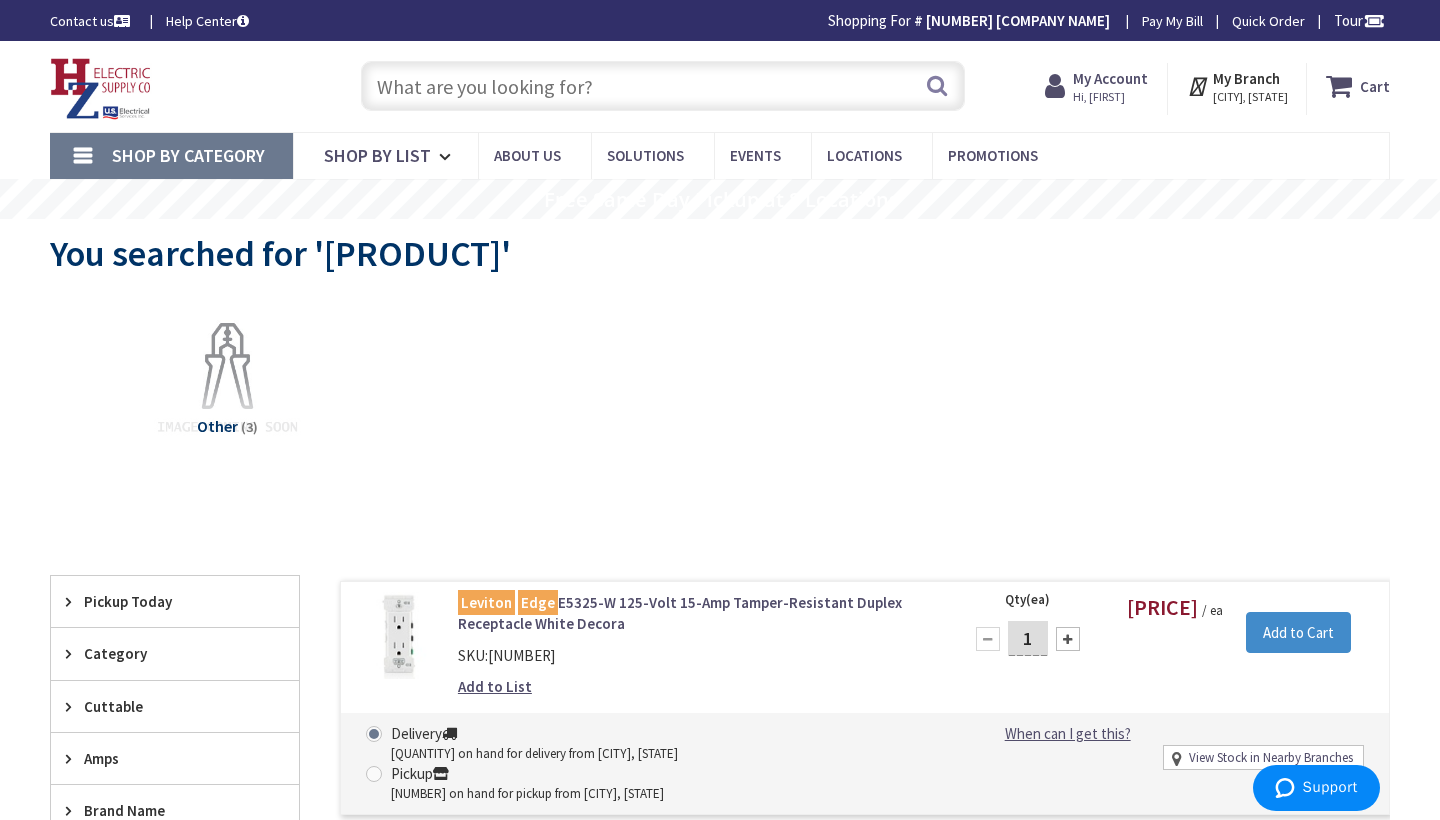 click at bounding box center [663, 86] 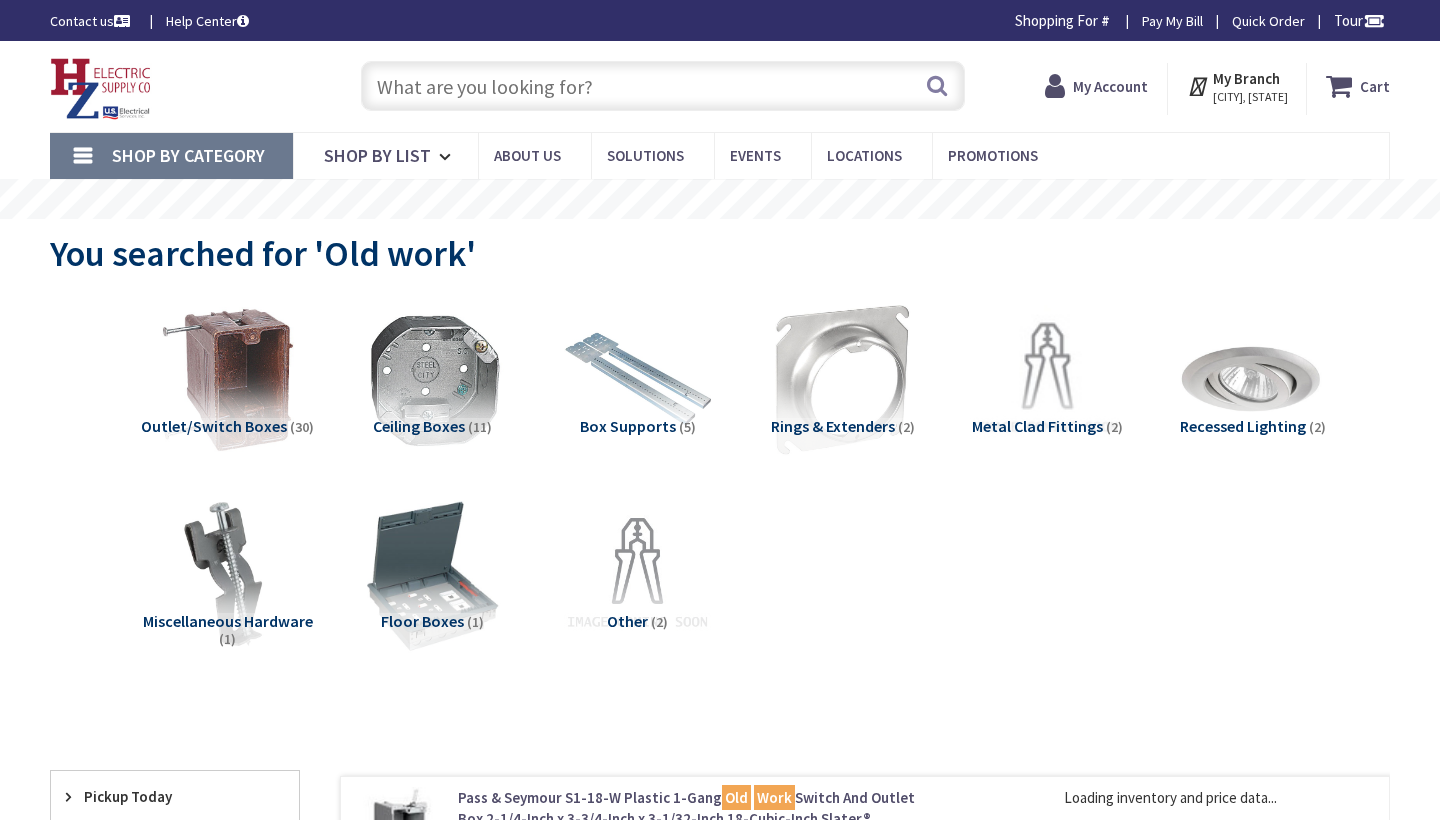 scroll, scrollTop: 0, scrollLeft: 0, axis: both 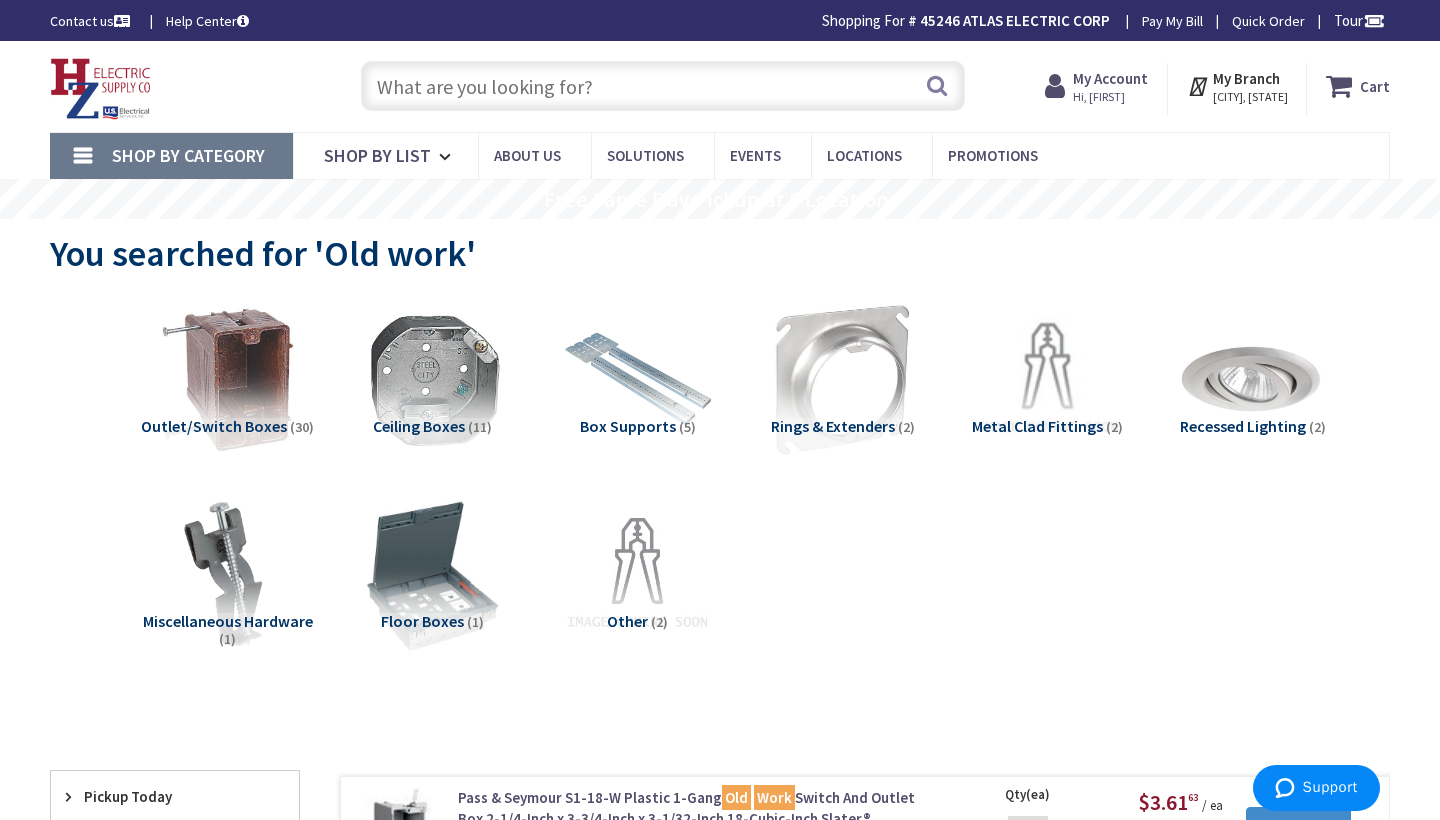 click at bounding box center [663, 86] 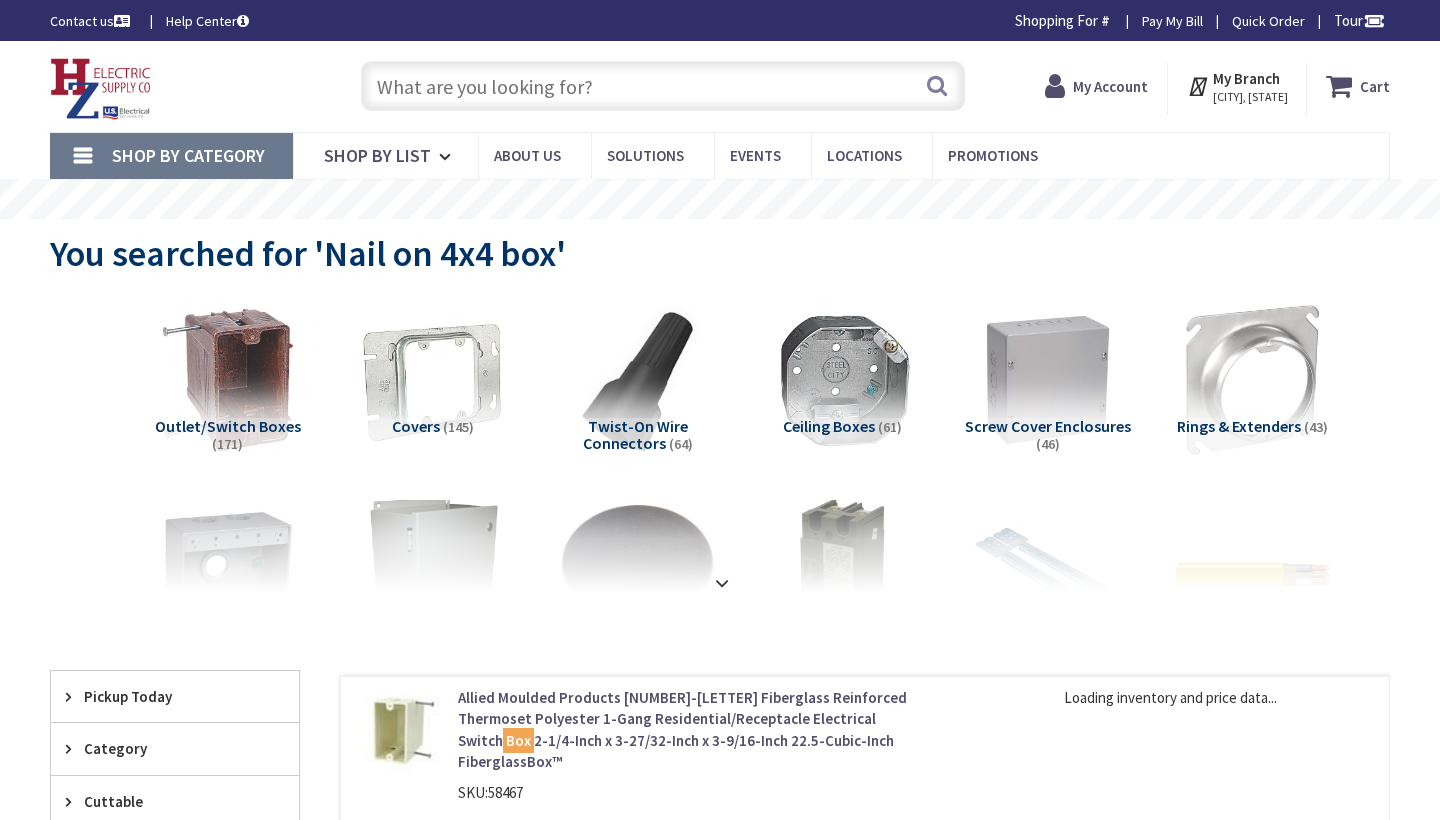 scroll, scrollTop: 0, scrollLeft: 0, axis: both 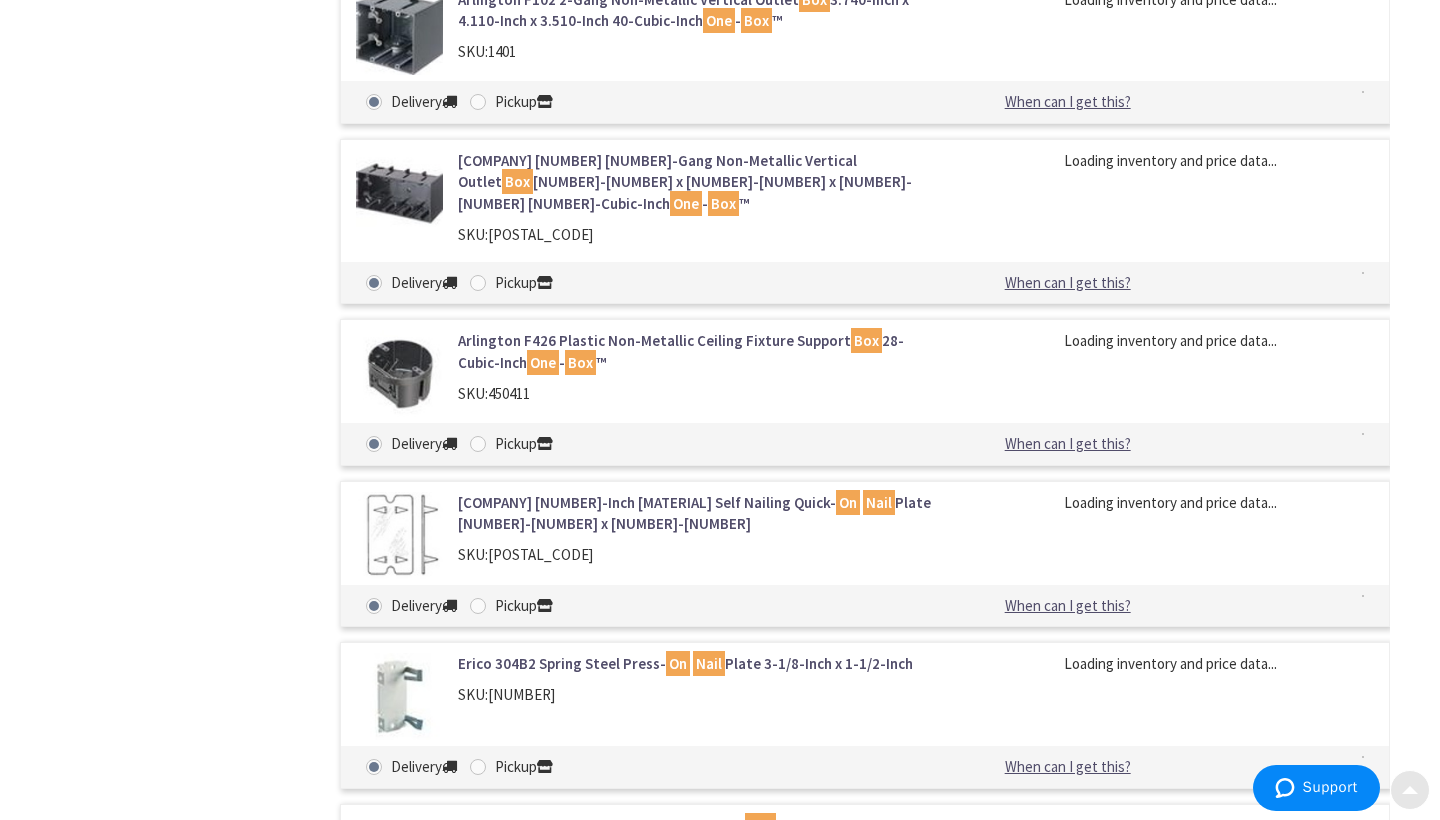 click at bounding box center [1410, 786] 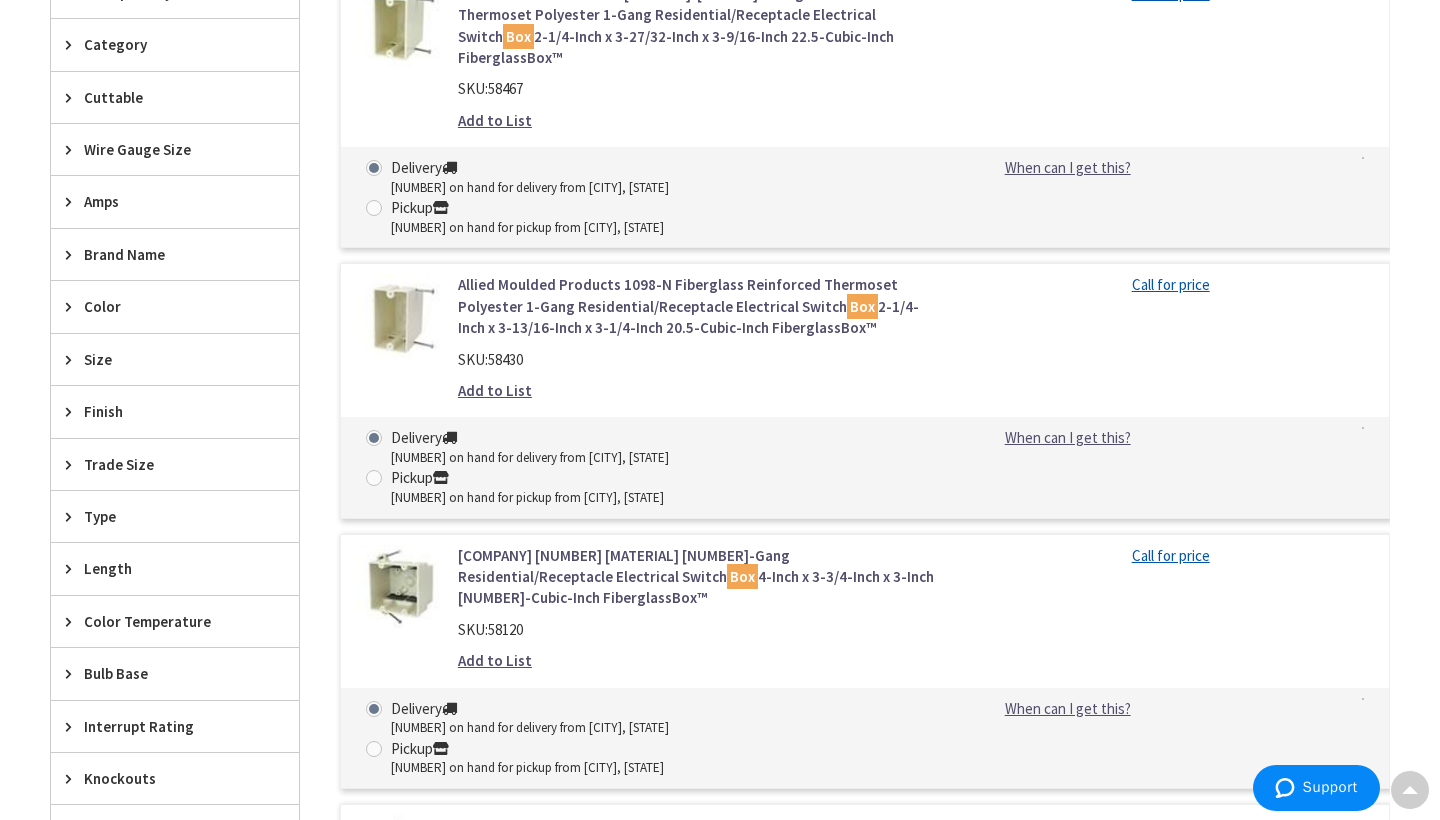 scroll, scrollTop: 0, scrollLeft: 0, axis: both 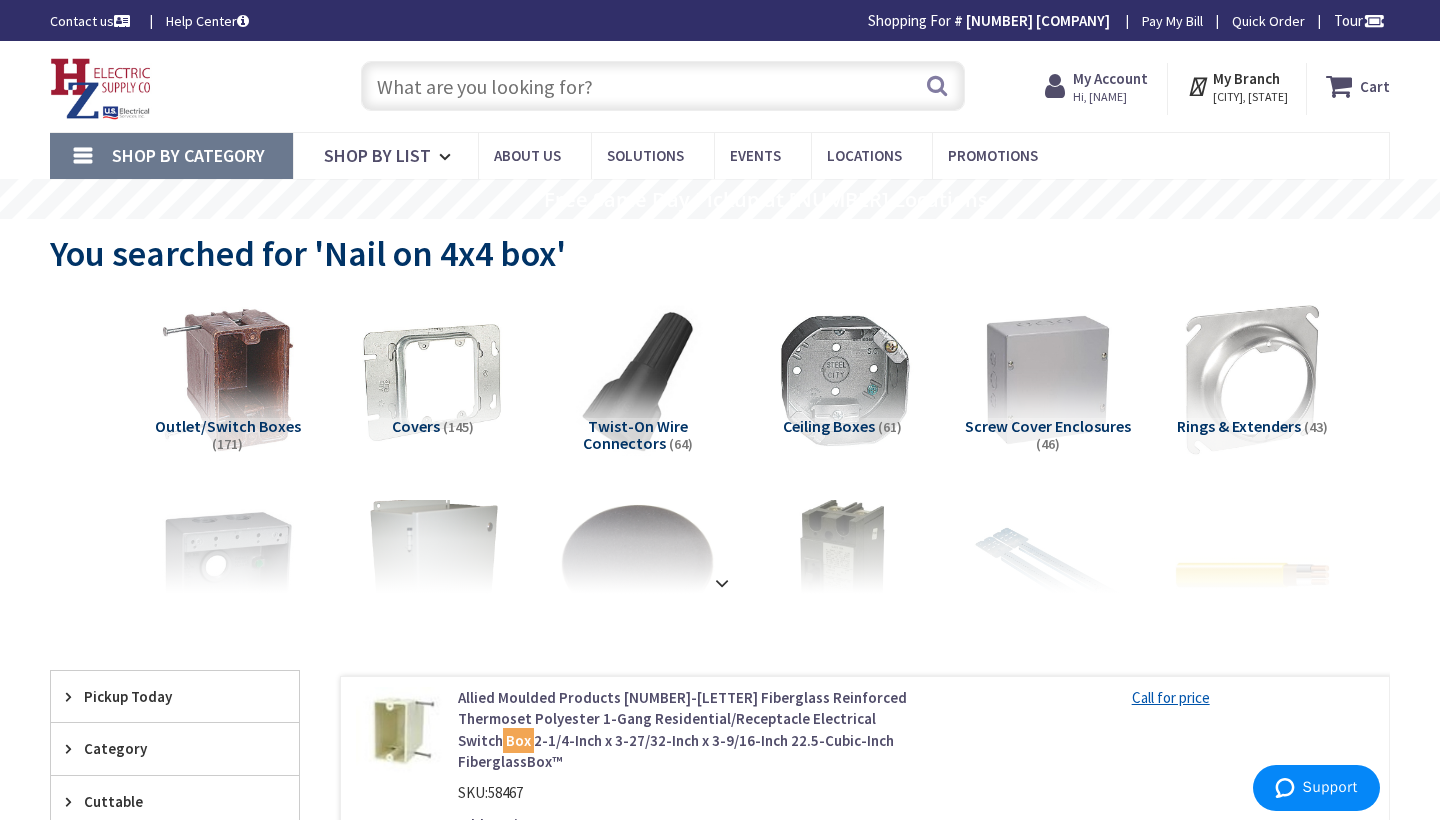 click at bounding box center [663, 86] 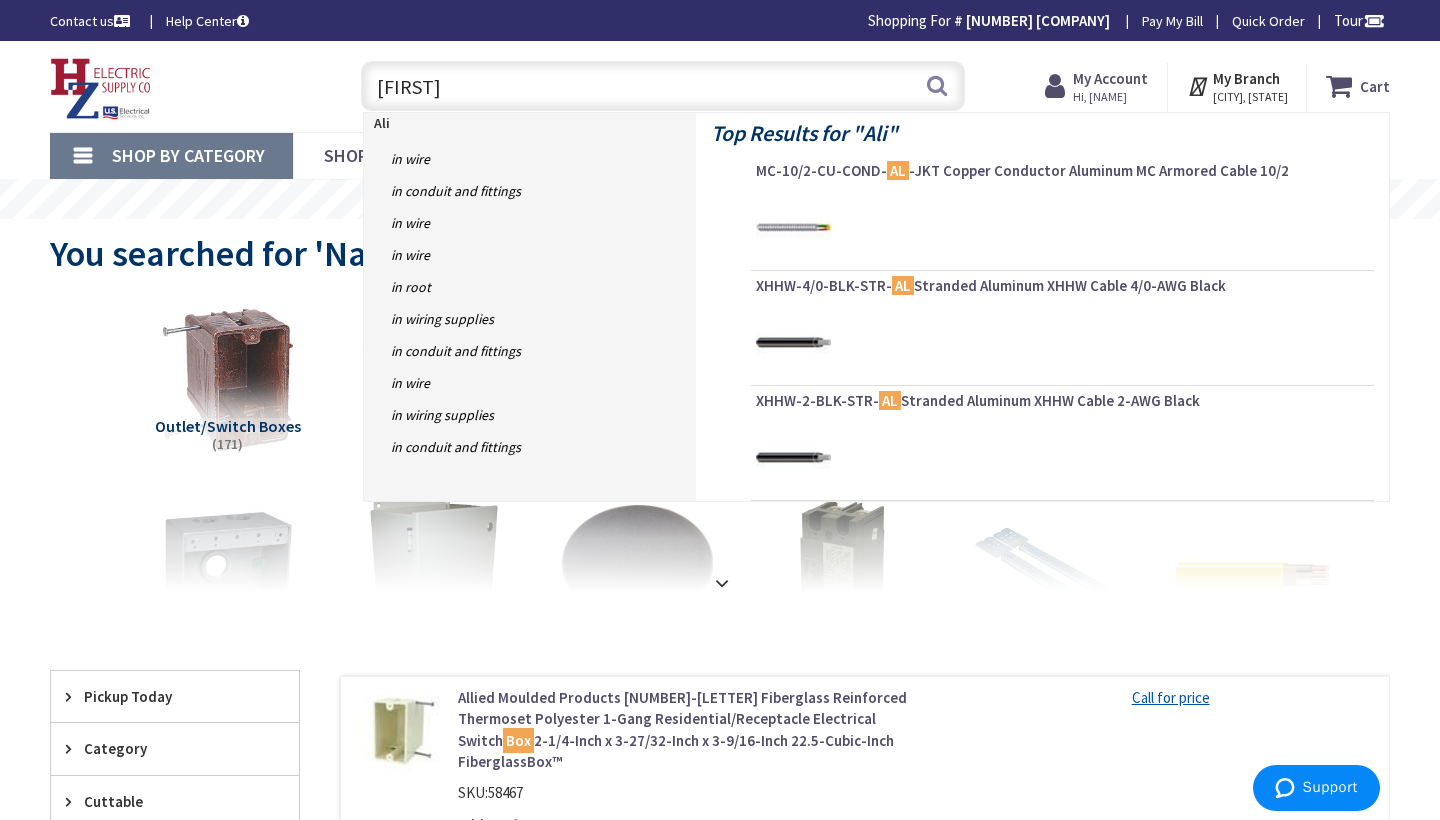 type on "Alied" 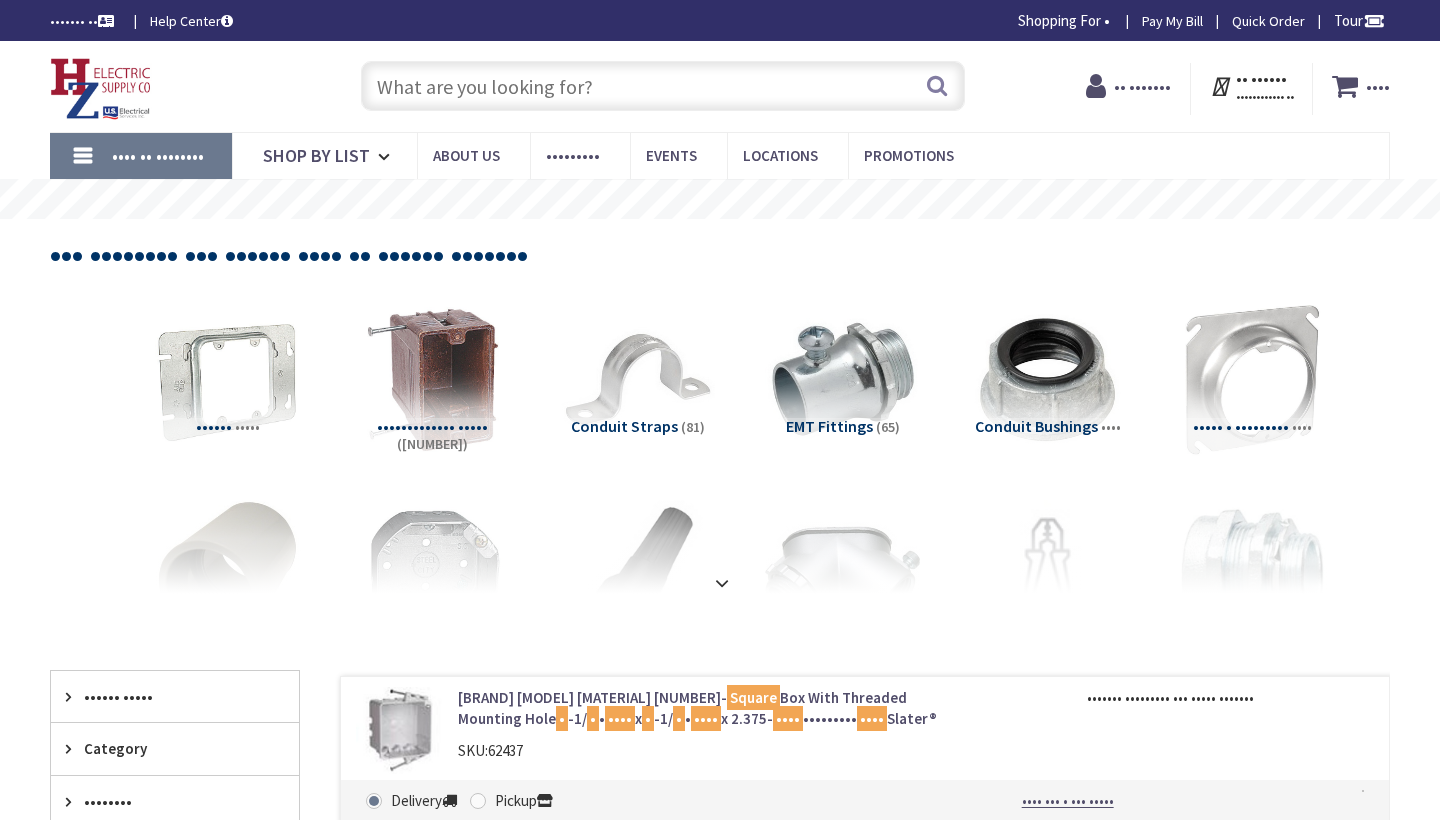 scroll, scrollTop: 0, scrollLeft: 0, axis: both 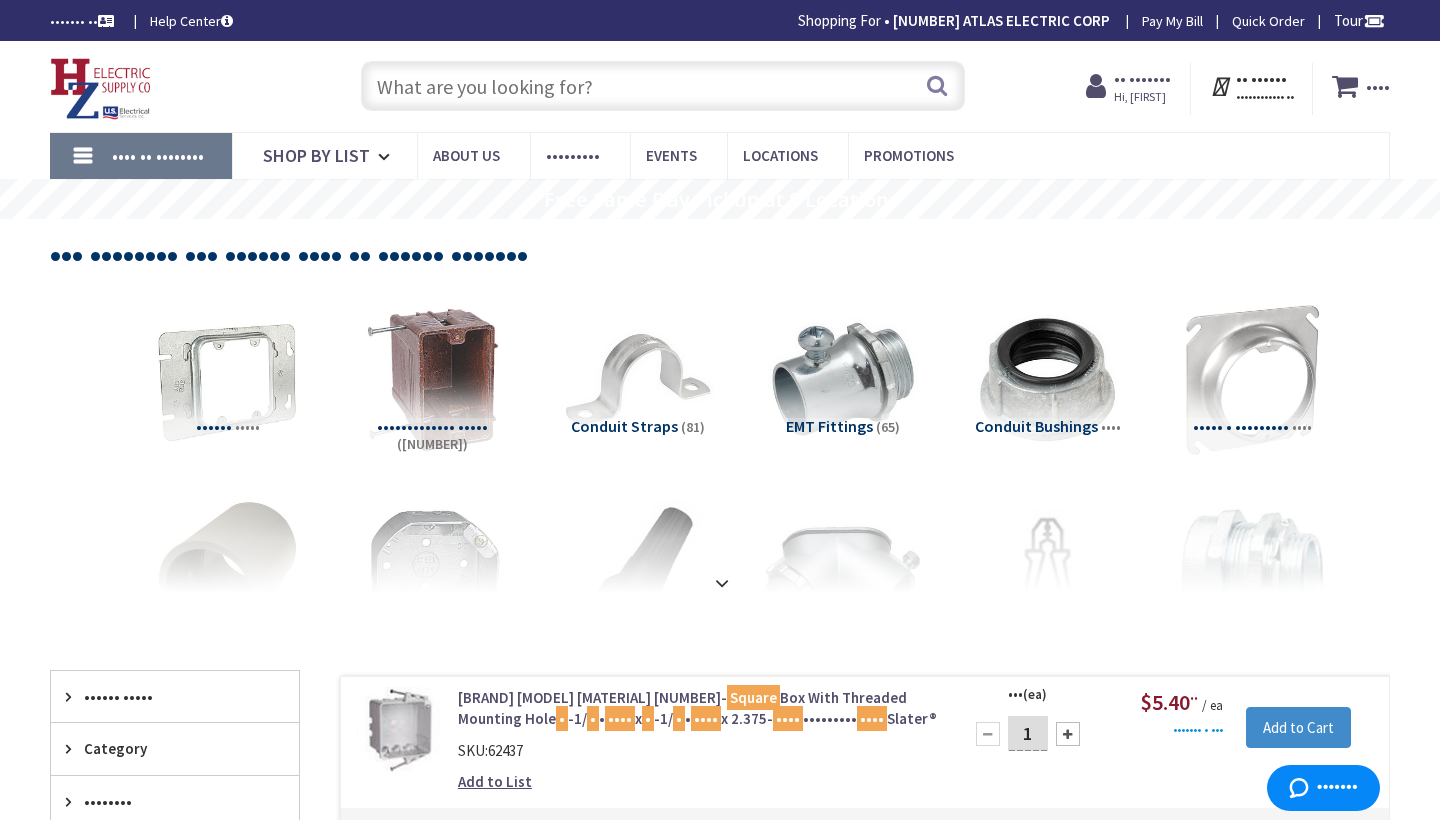 click at bounding box center (663, 86) 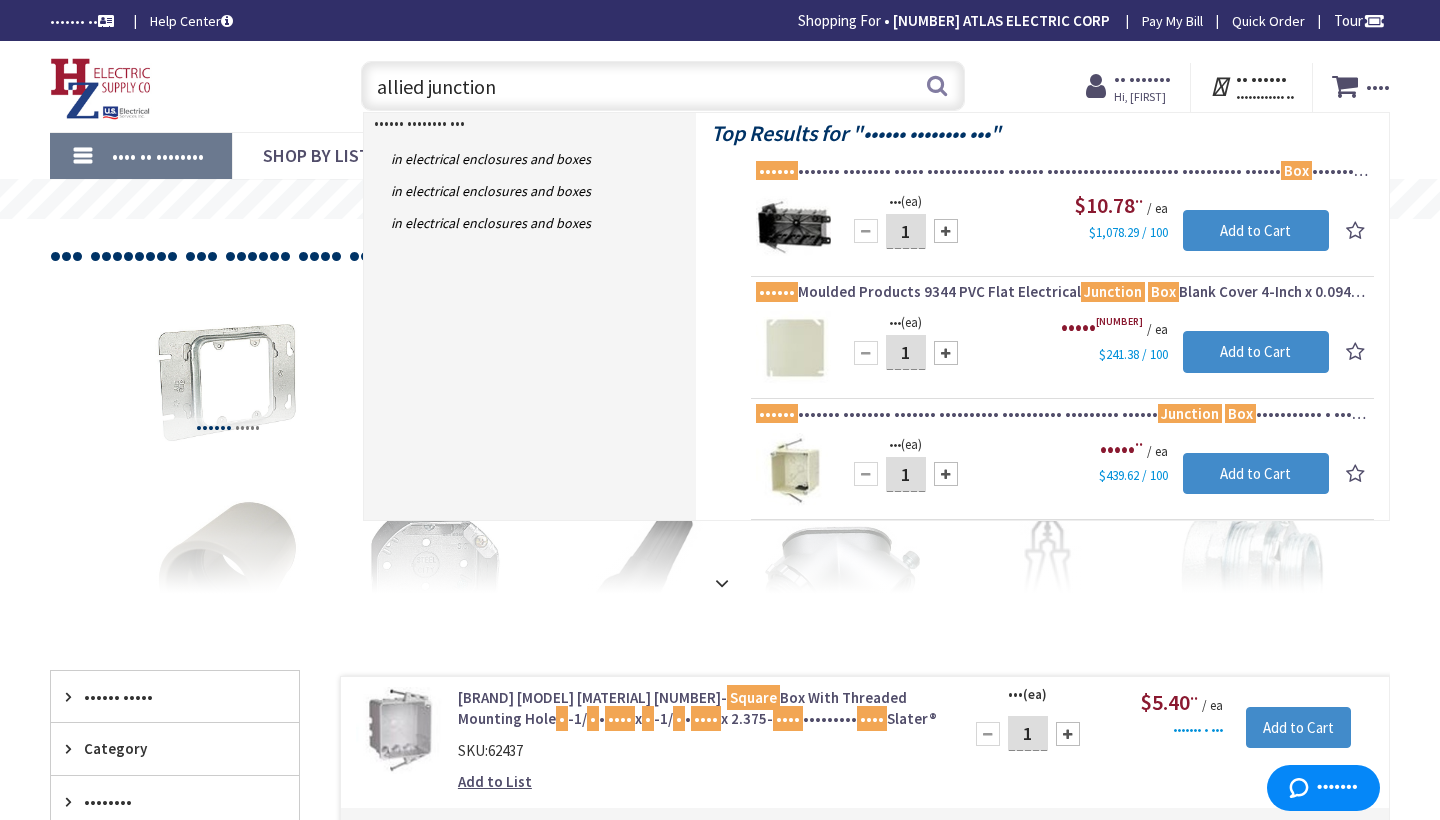 type on "allied junction" 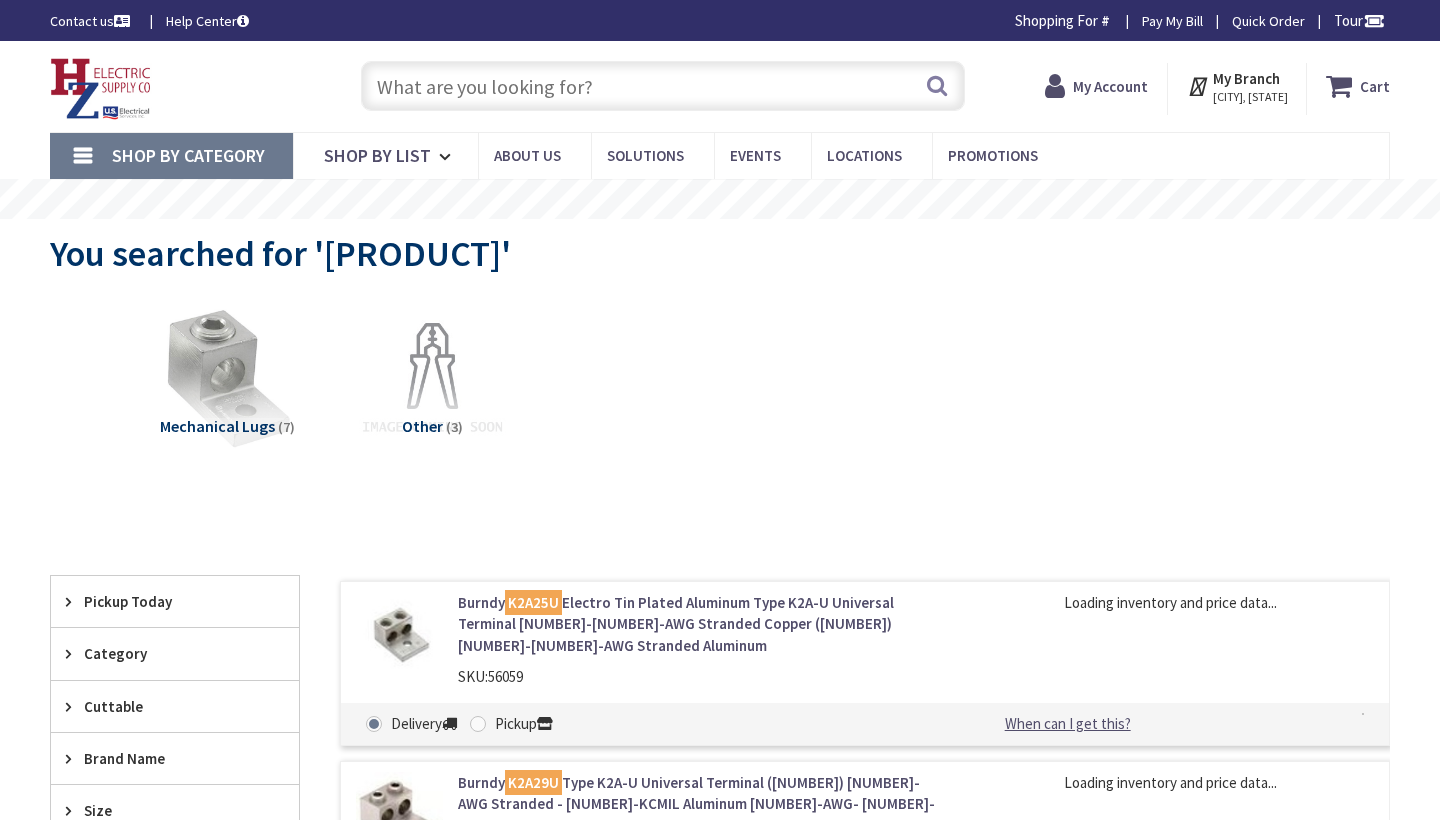 scroll, scrollTop: 0, scrollLeft: 0, axis: both 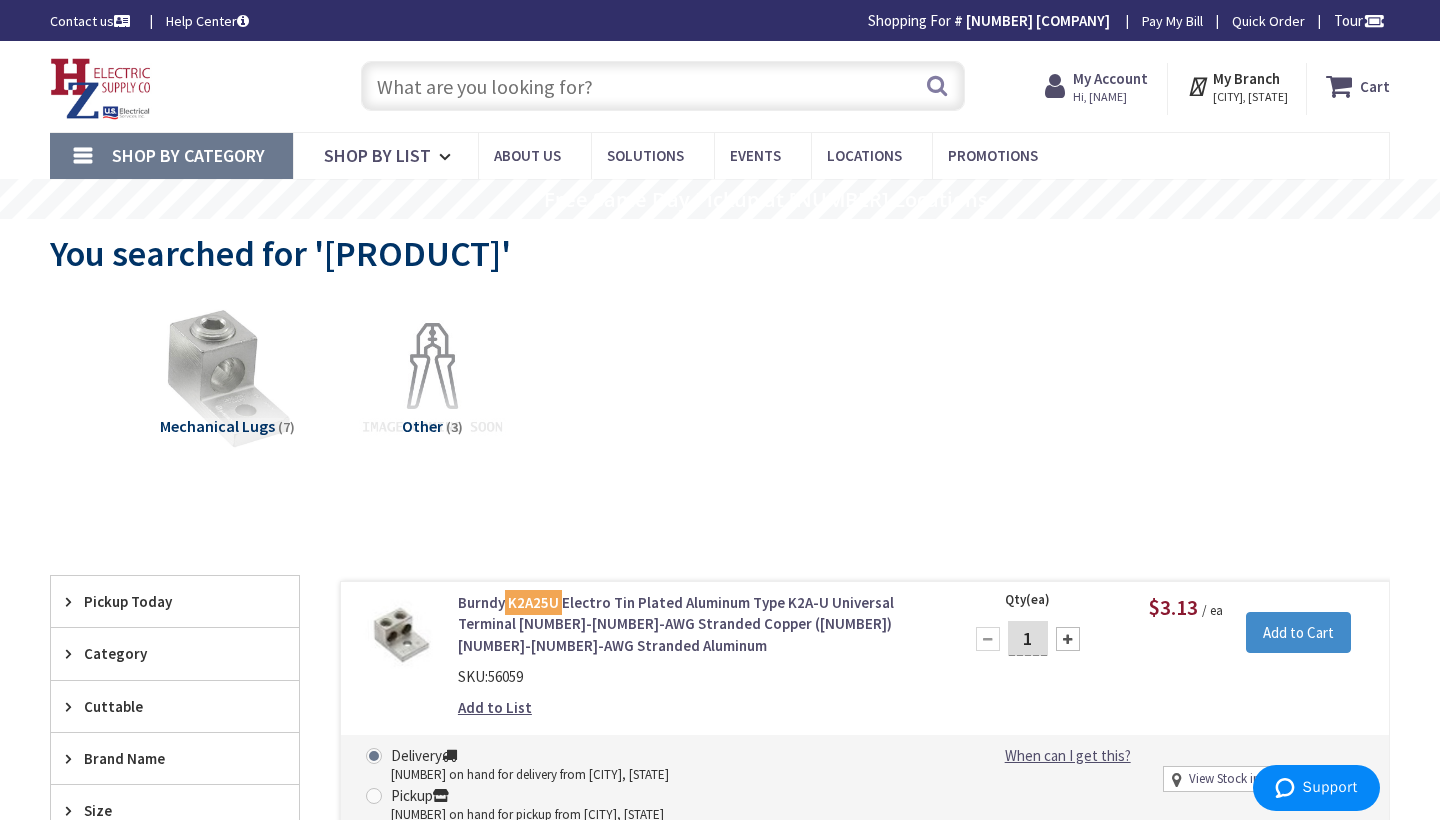 click at bounding box center [663, 86] 